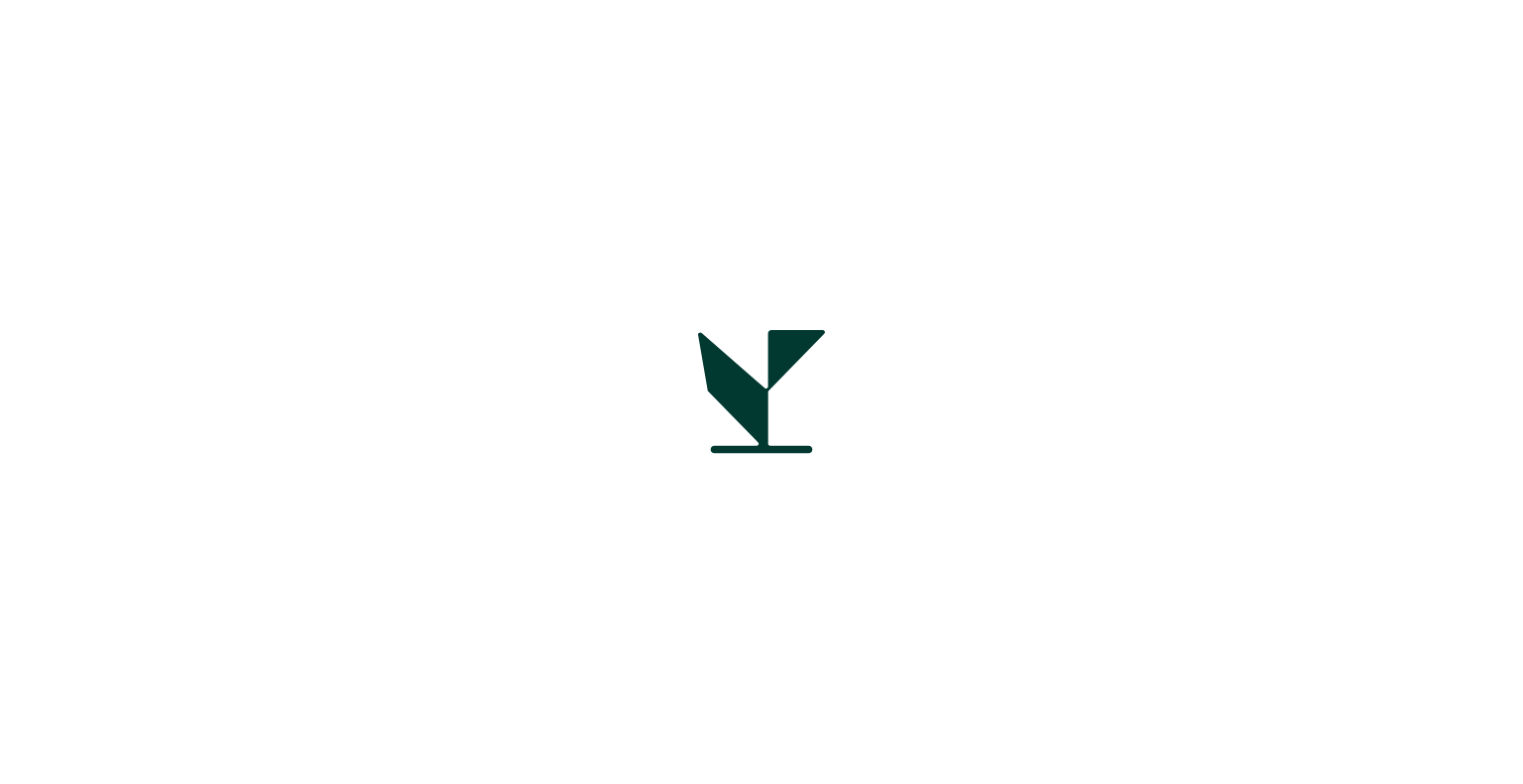 scroll, scrollTop: 0, scrollLeft: 0, axis: both 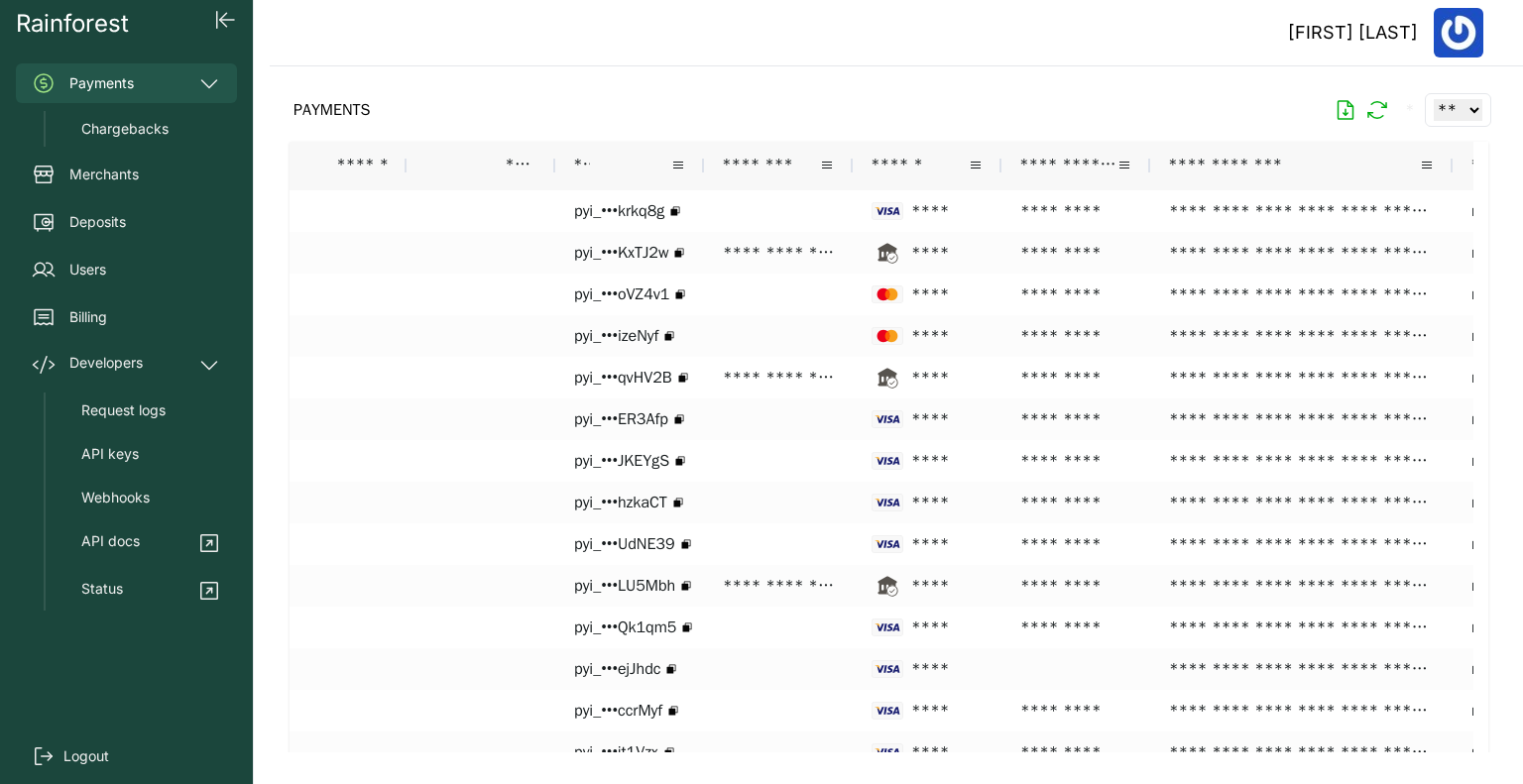 drag, startPoint x: 1321, startPoint y: 165, endPoint x: 1450, endPoint y: 157, distance: 129.24782 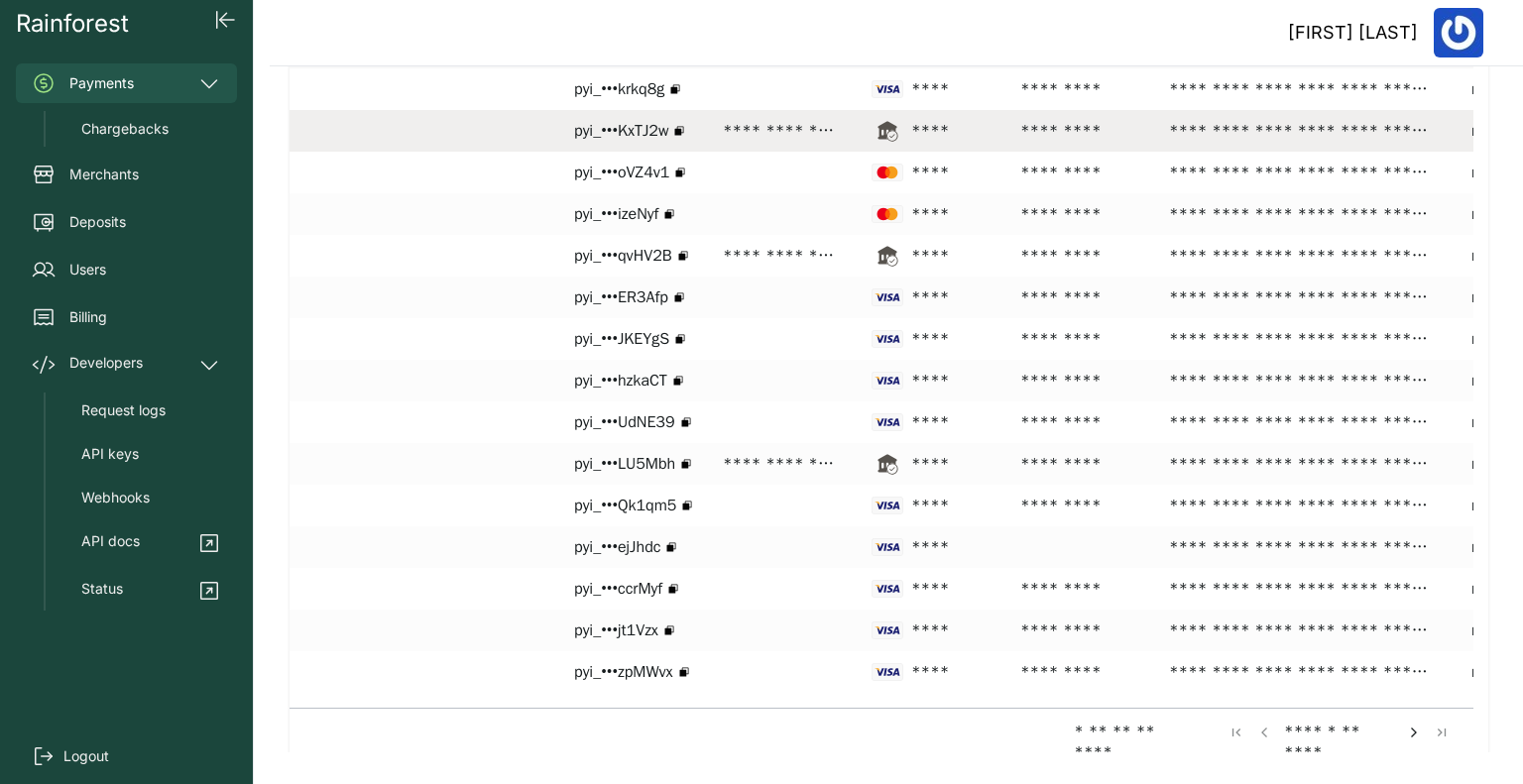 scroll, scrollTop: 124, scrollLeft: 0, axis: vertical 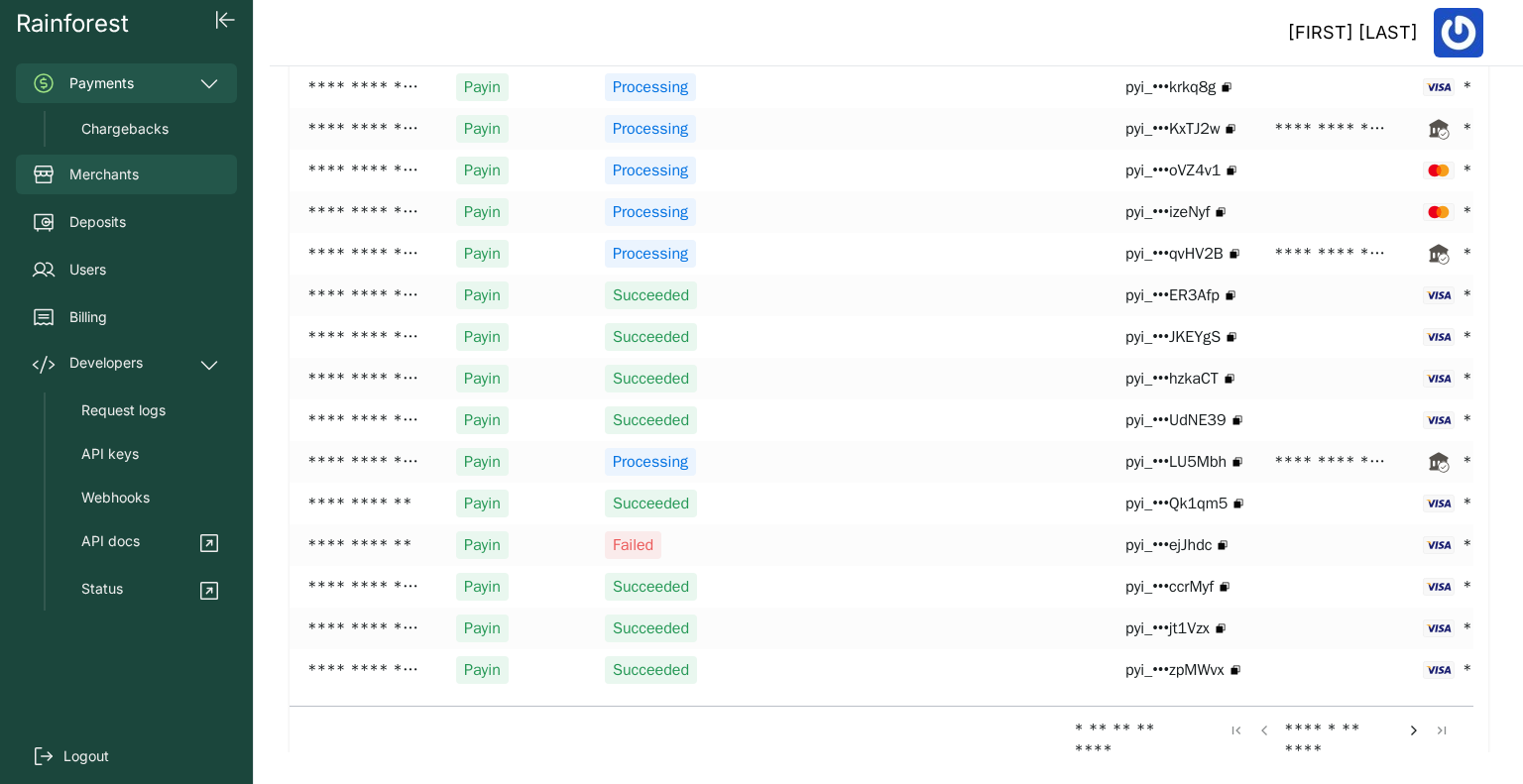 click on "Merchants" at bounding box center [104, 174] 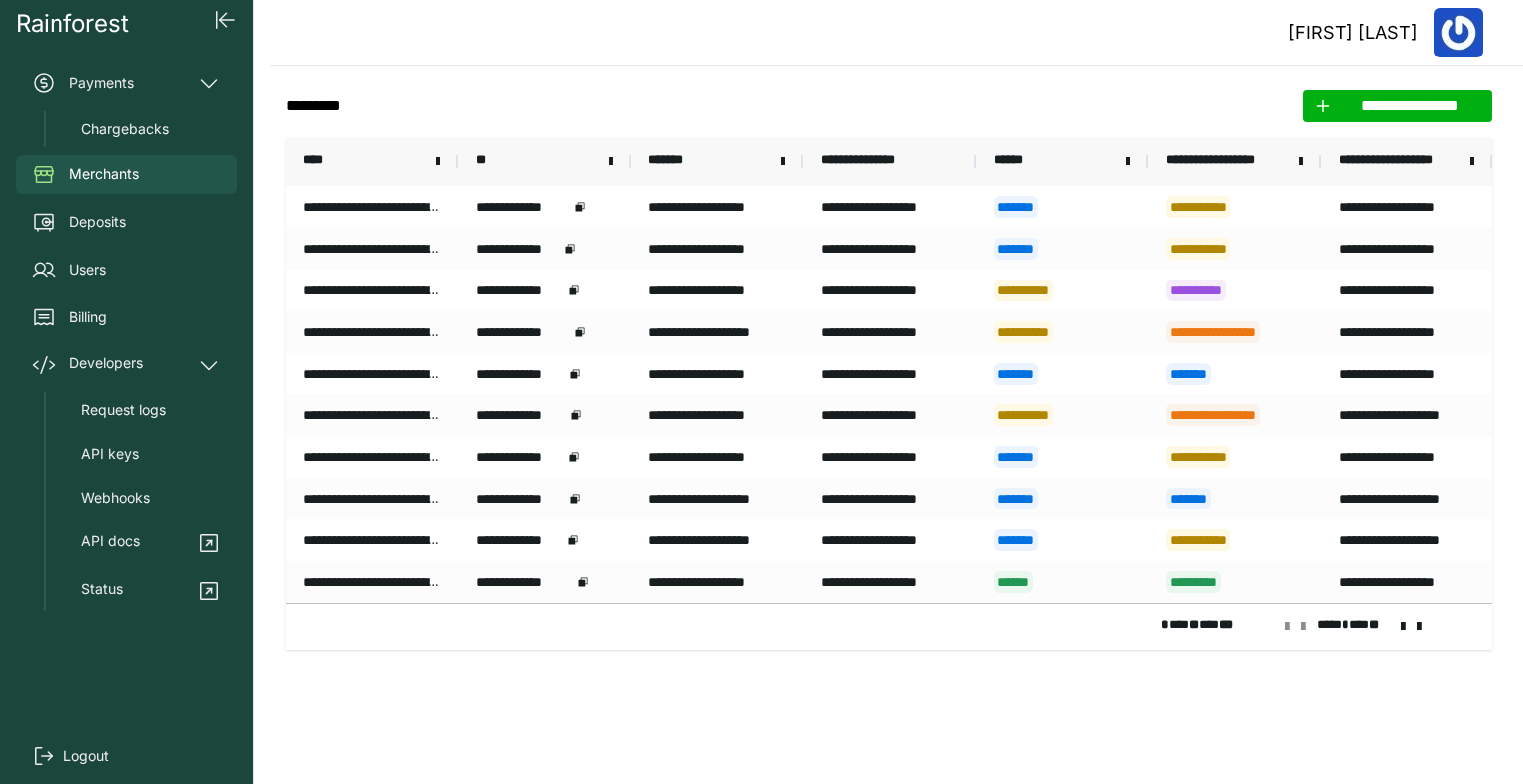 click at bounding box center [1403, 627] 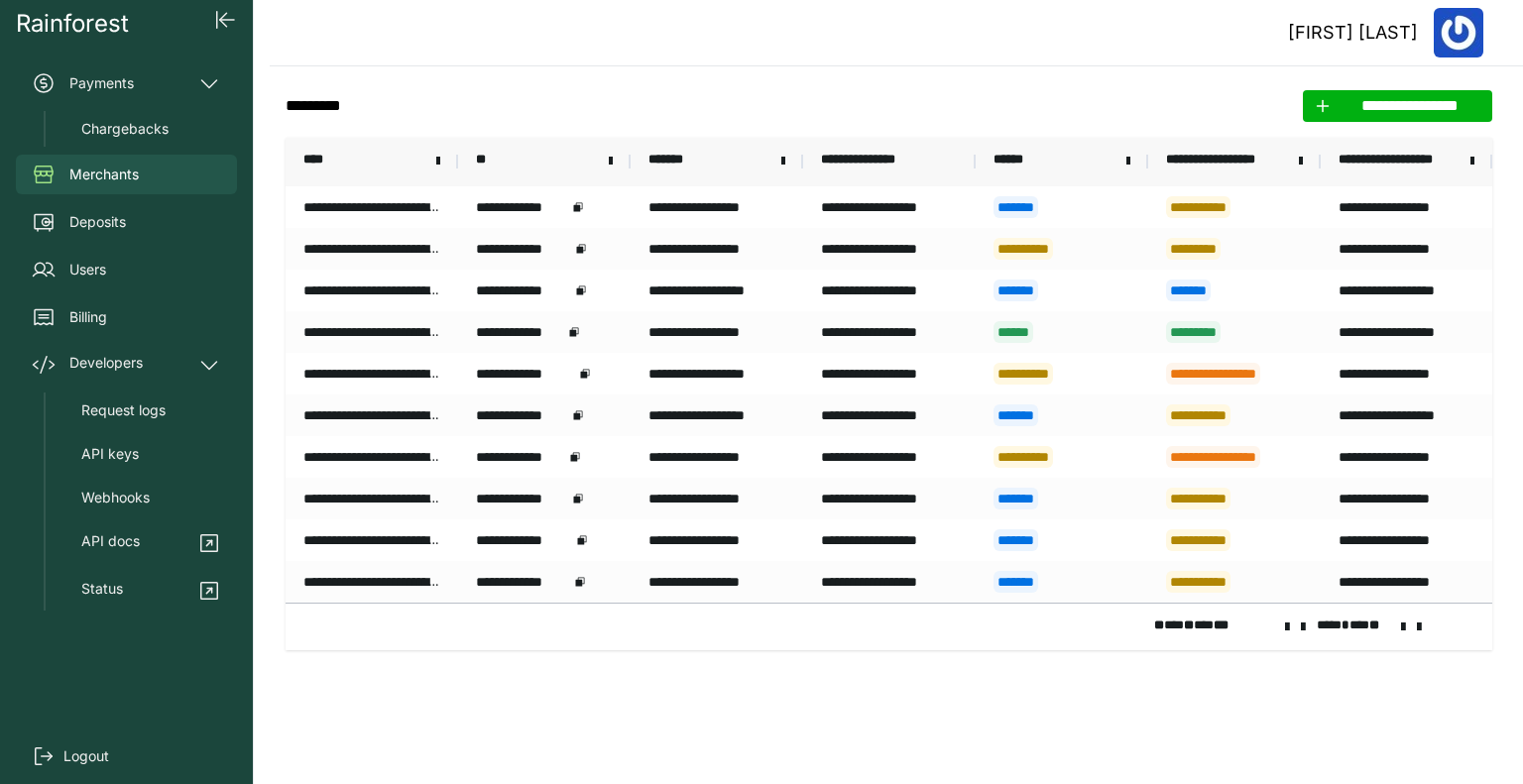 click at bounding box center (1403, 627) 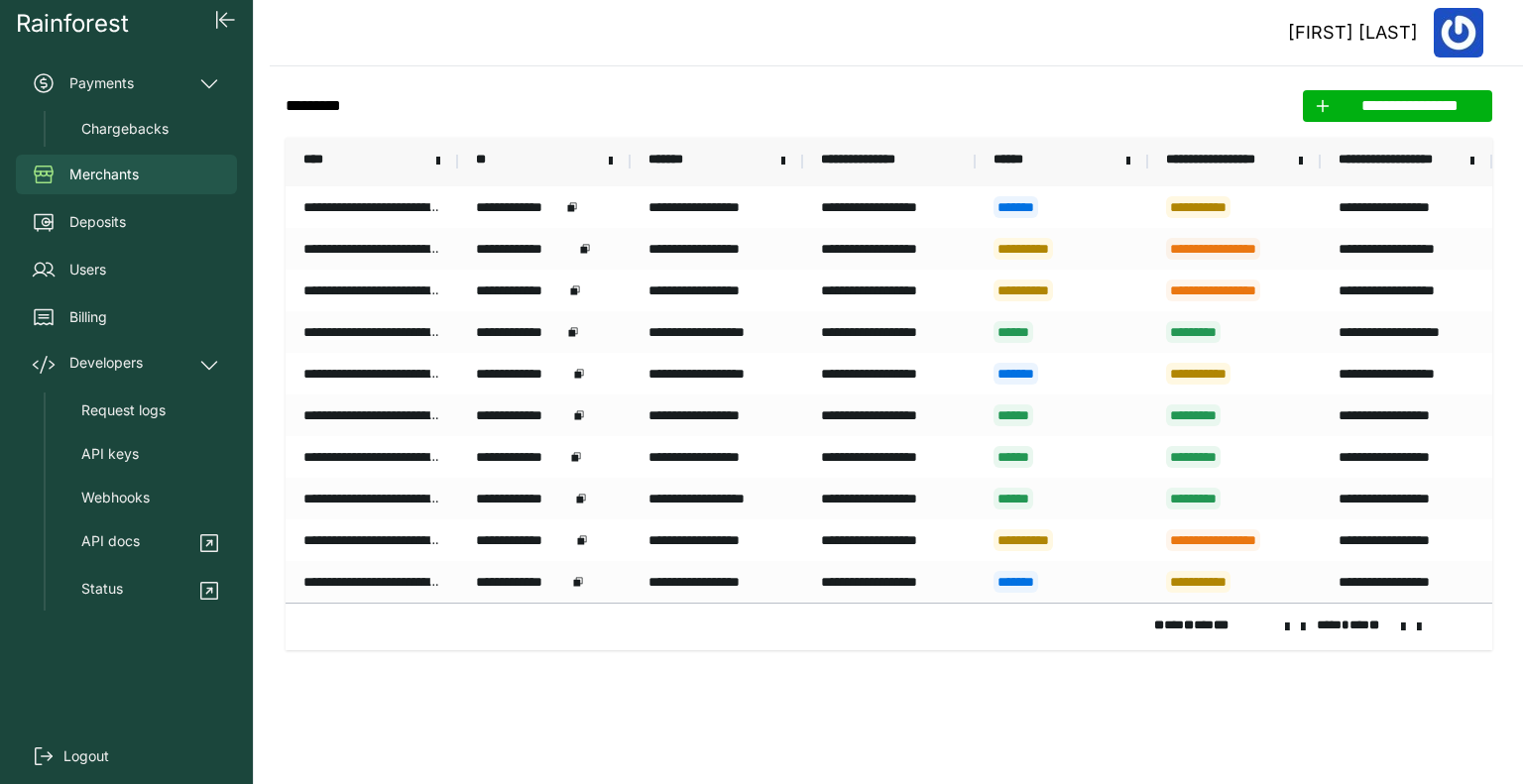 click at bounding box center (1403, 627) 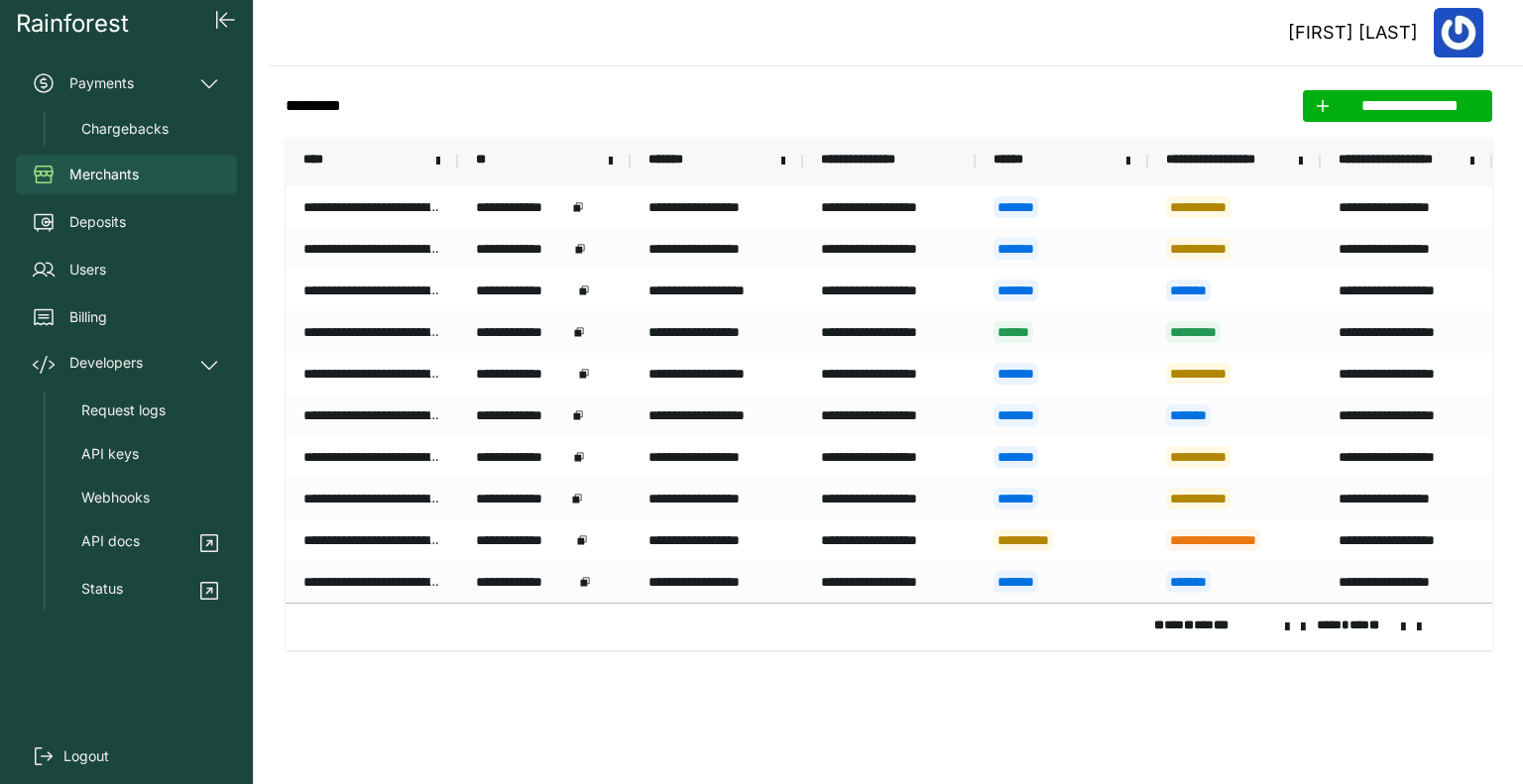 click on "**
**
**
**
***
****
*
**
**" at bounding box center [888, 626] 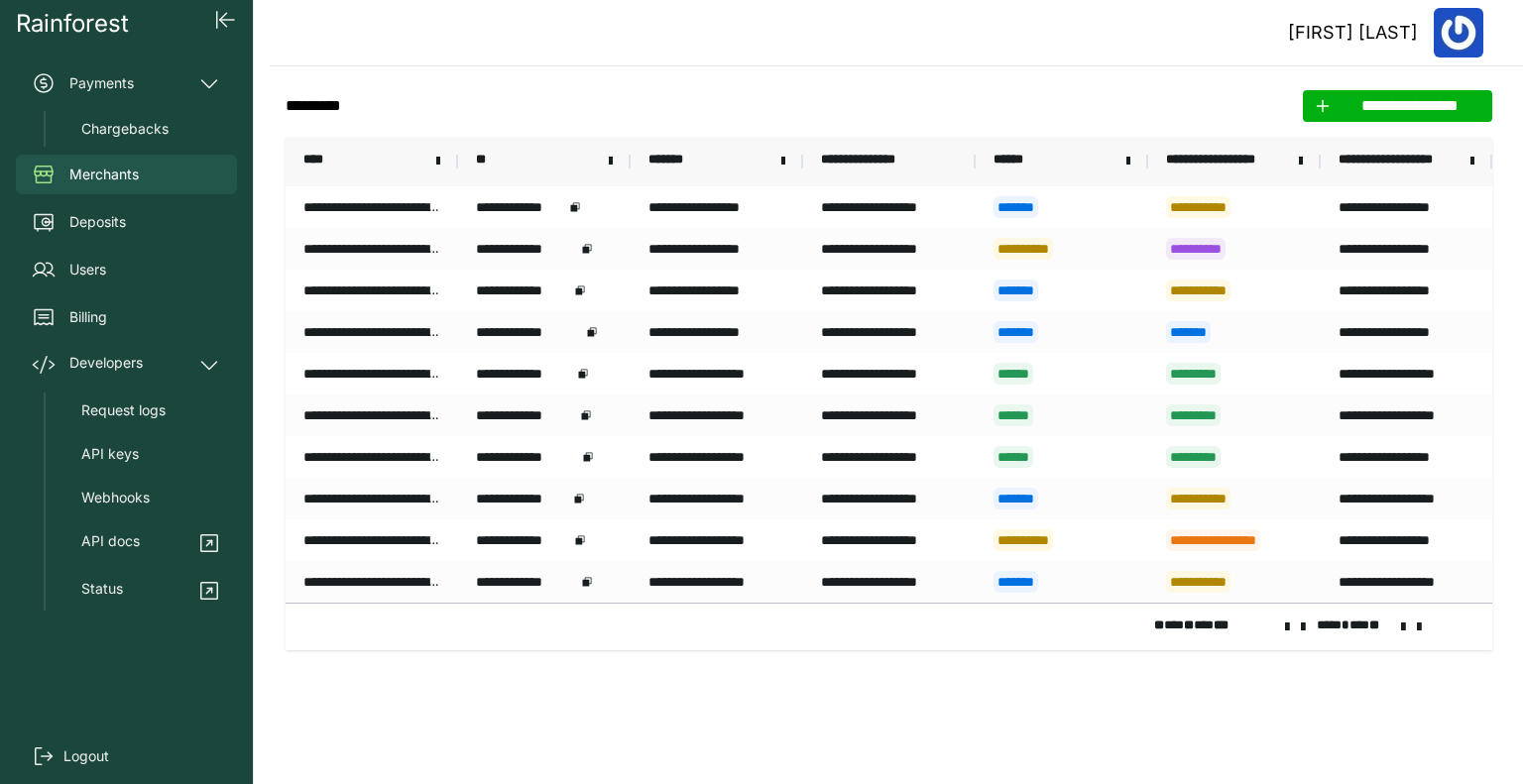 click at bounding box center (1403, 627) 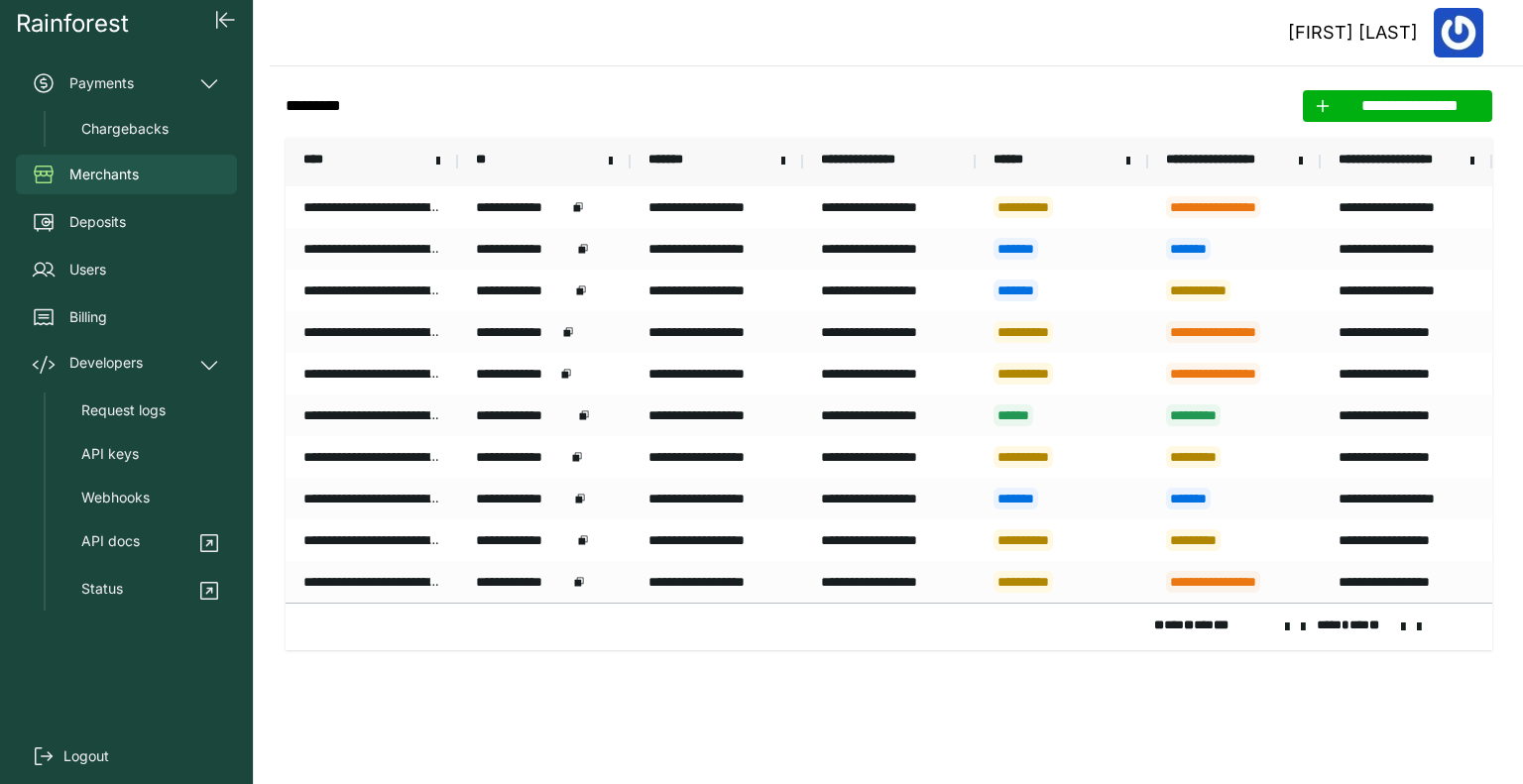click at bounding box center (1403, 627) 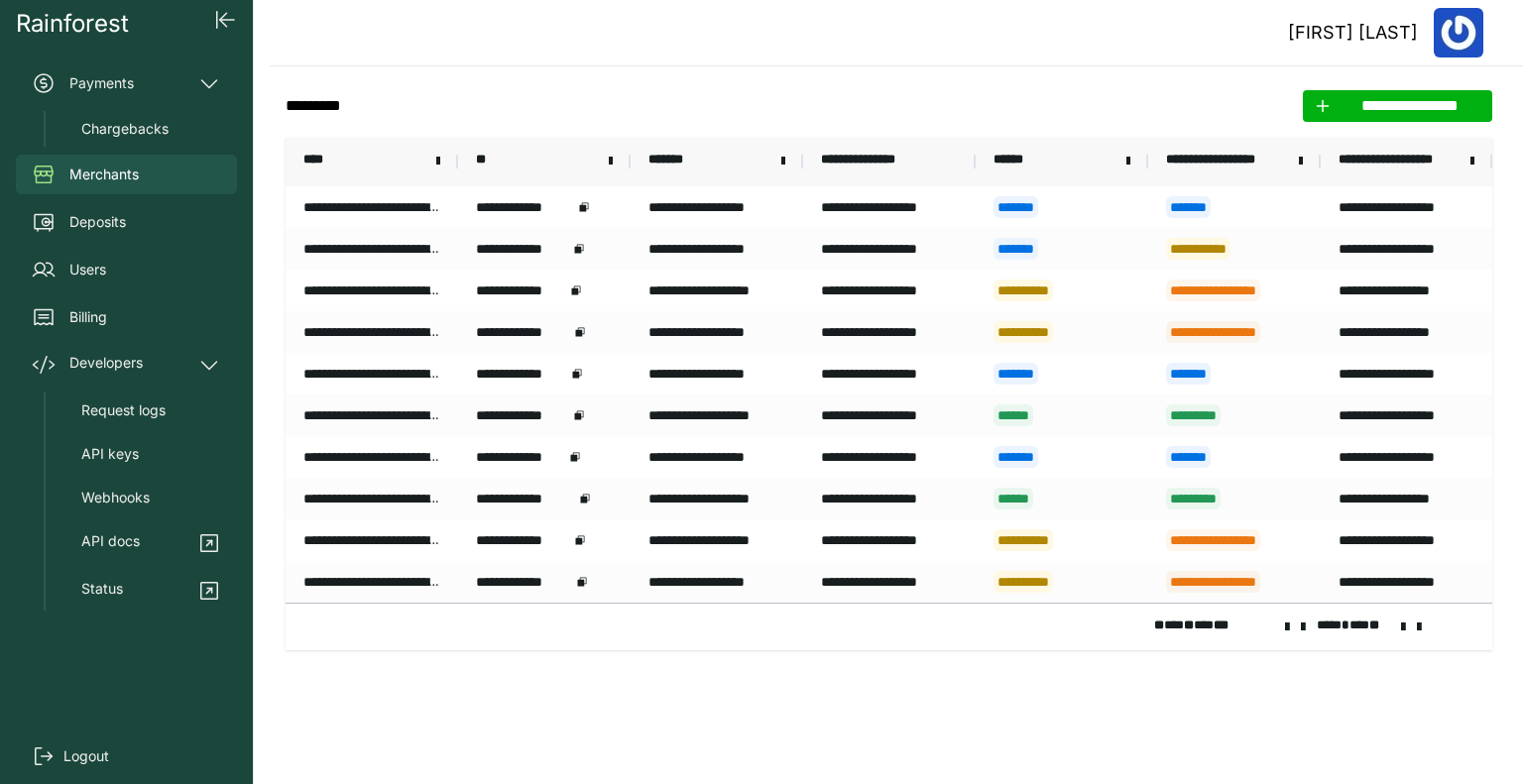 click at bounding box center [1403, 627] 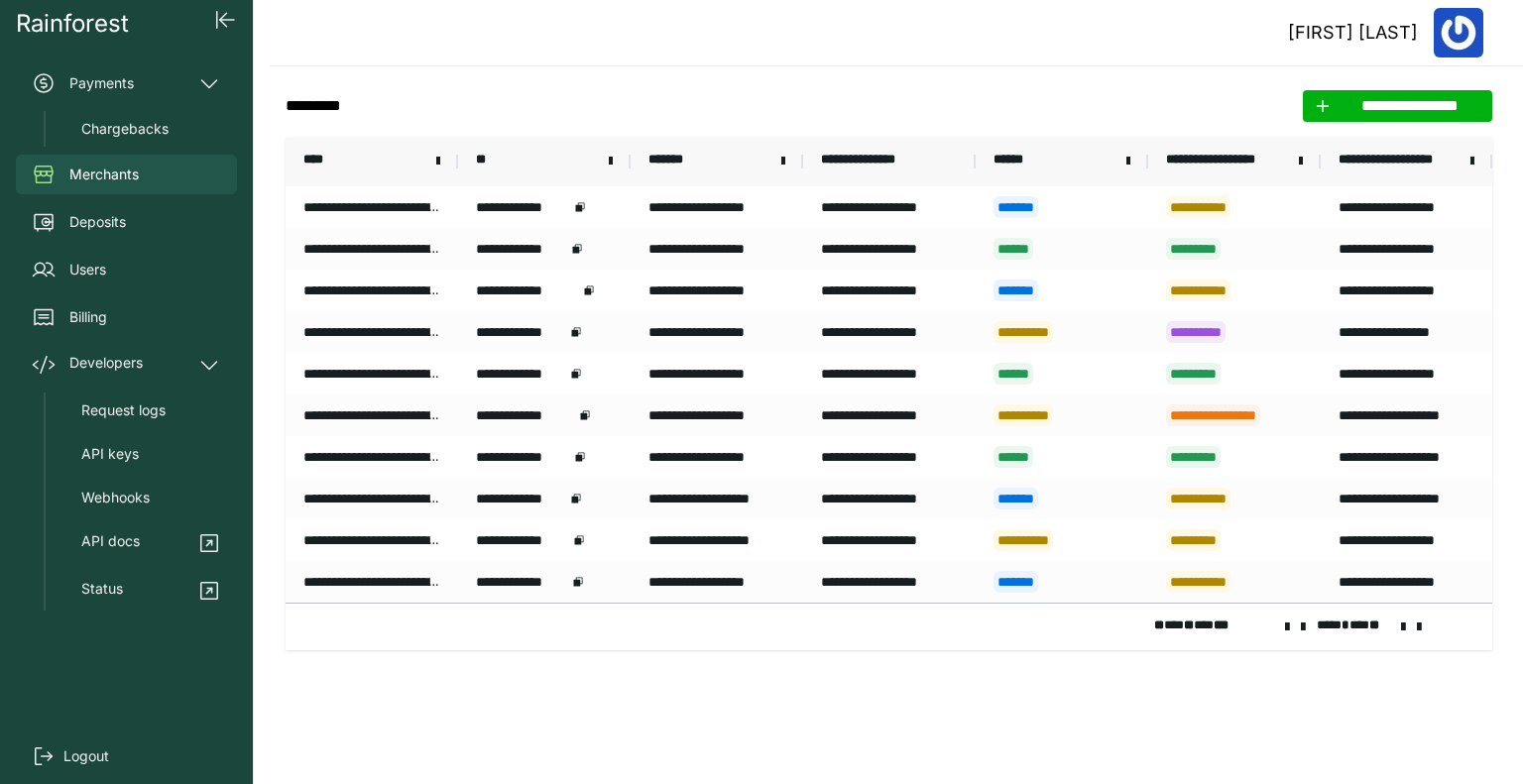 click at bounding box center (1403, 627) 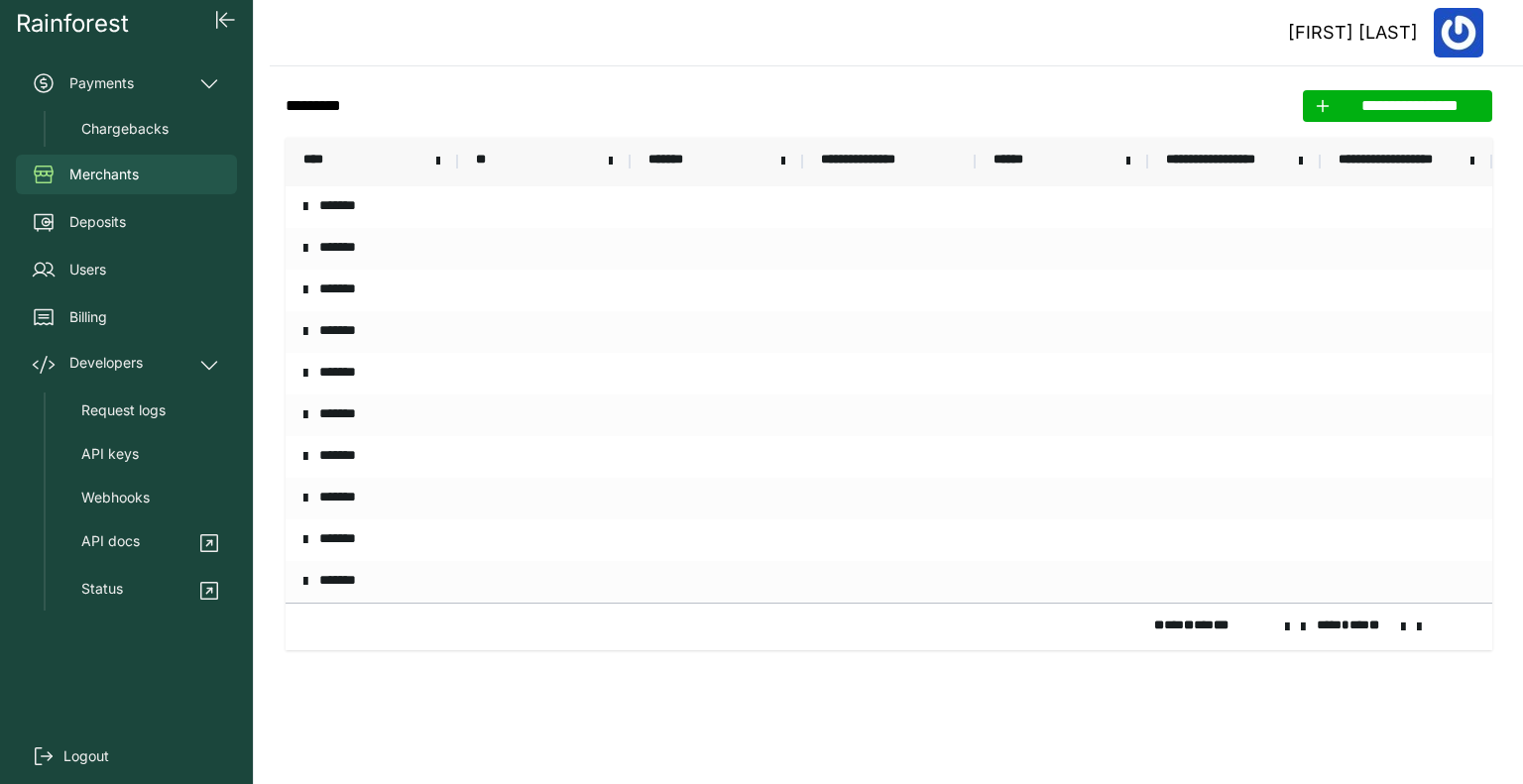click at bounding box center [1403, 627] 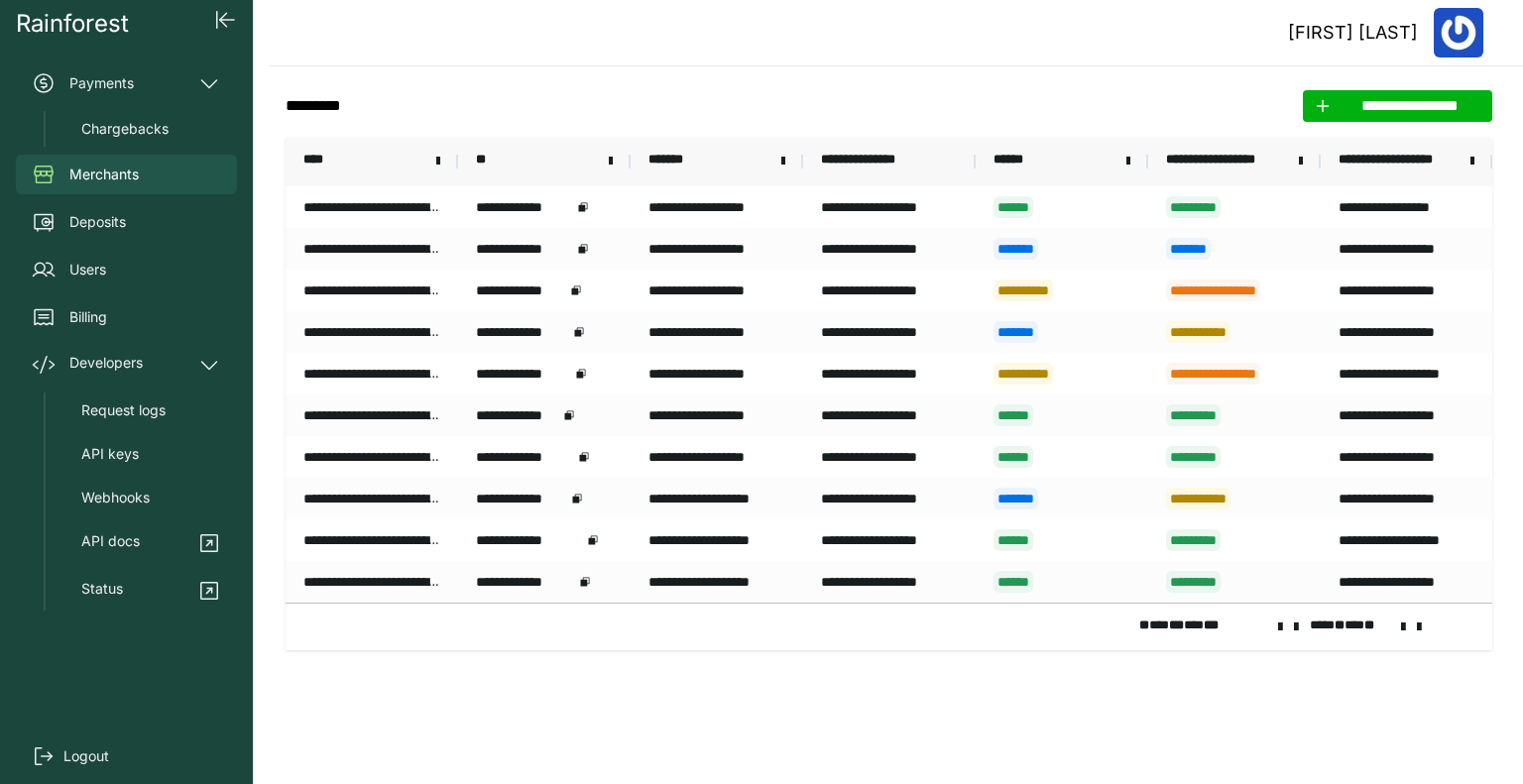 click at bounding box center [1403, 627] 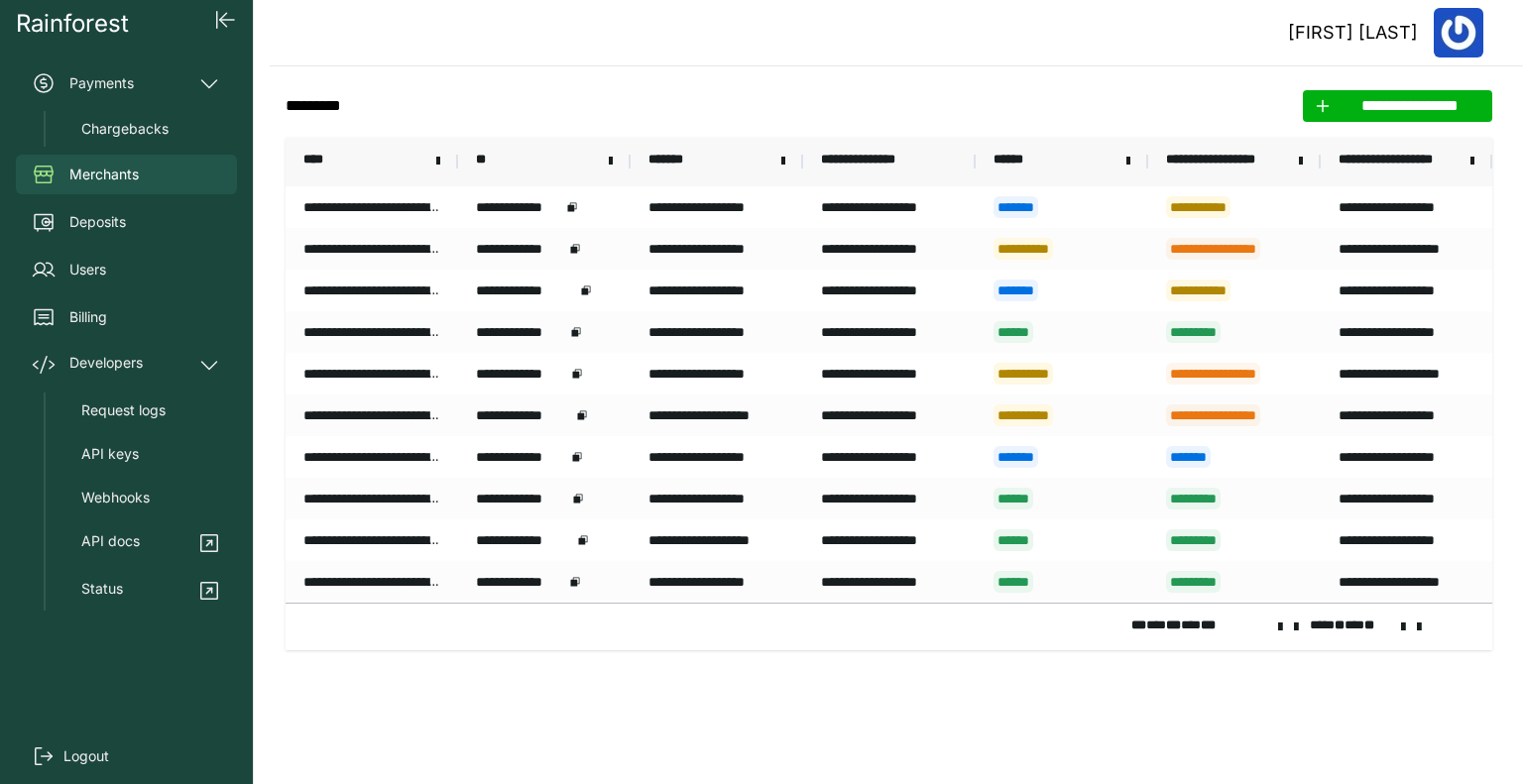 click at bounding box center [1403, 627] 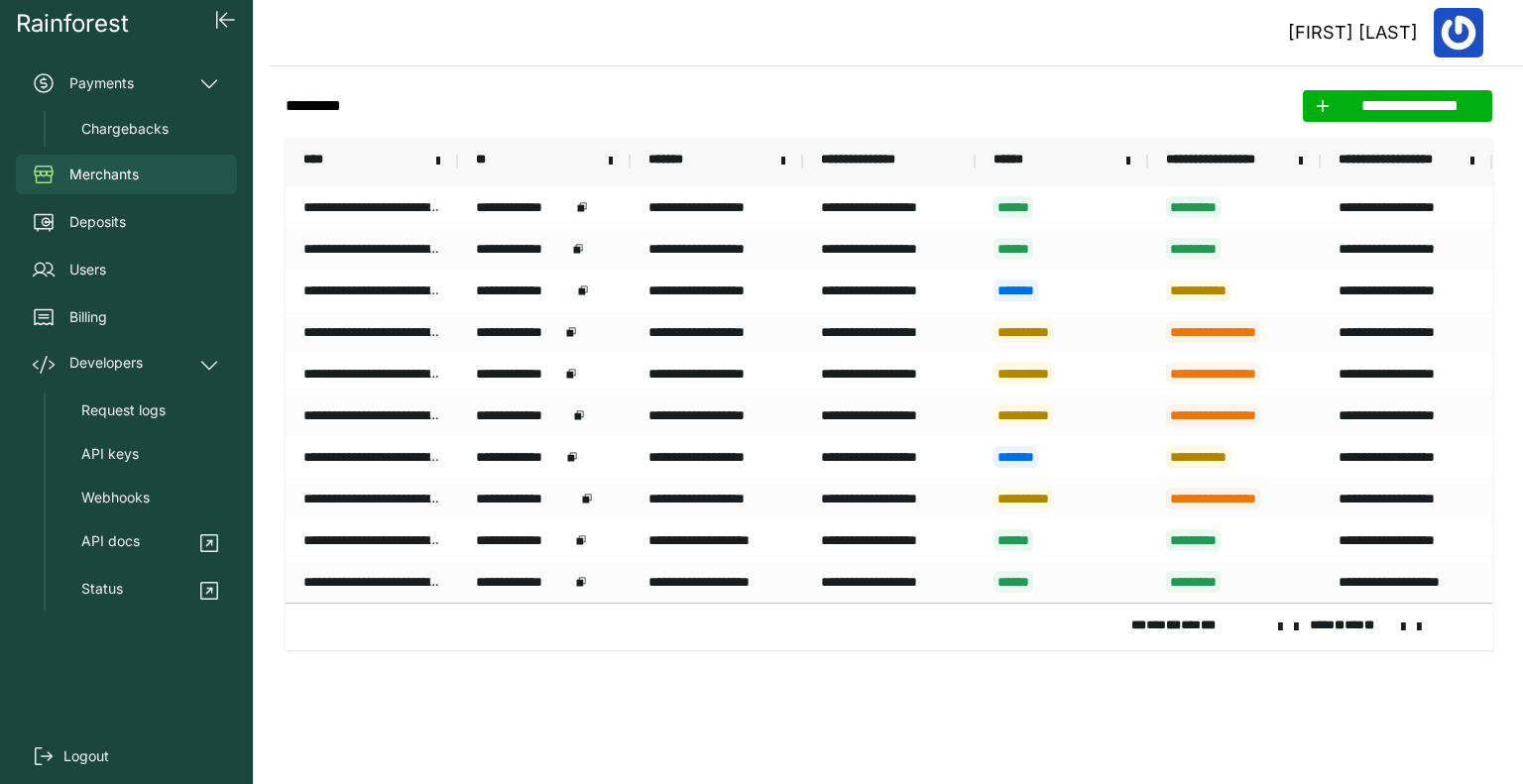 click at bounding box center (1403, 627) 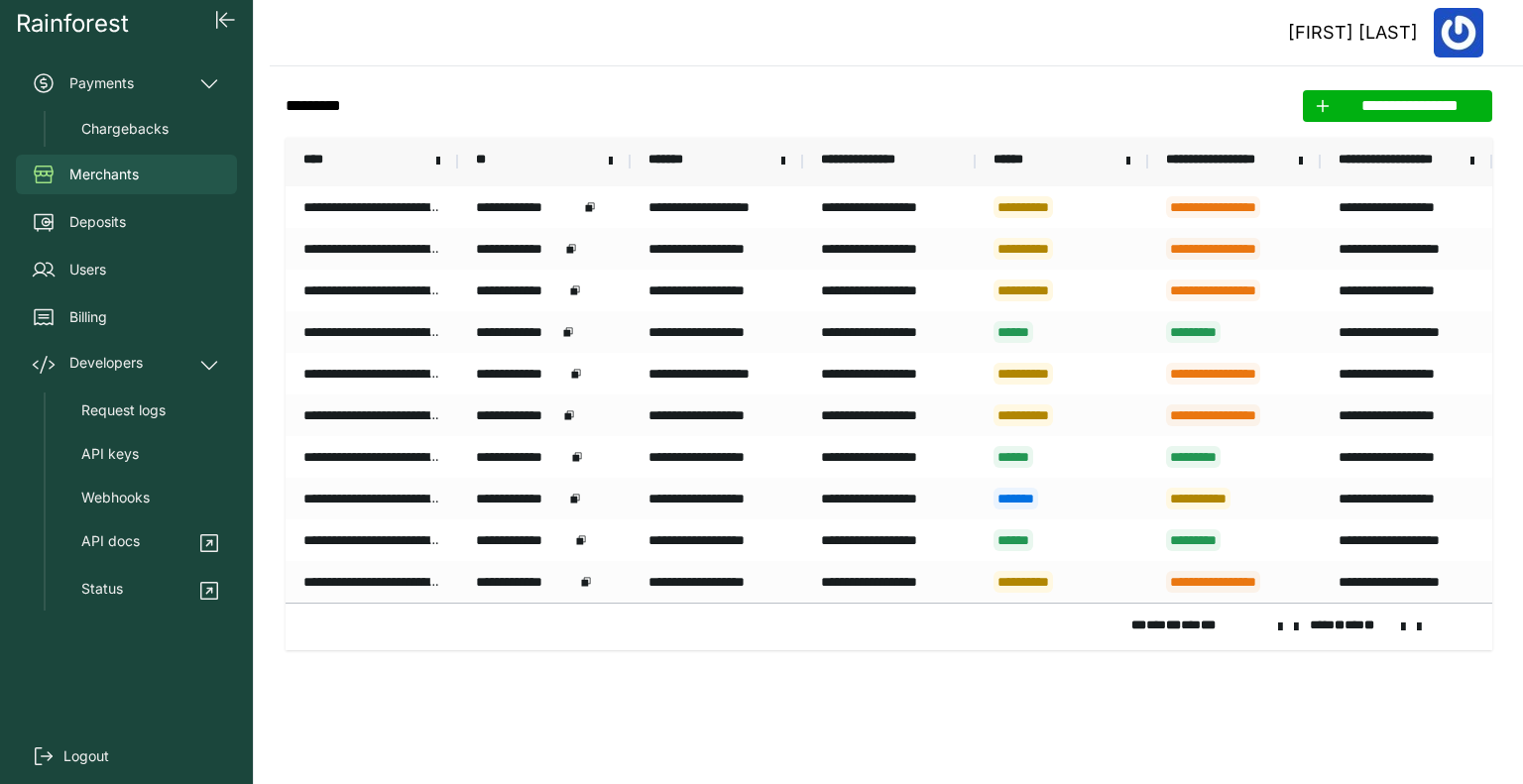 click at bounding box center (1403, 627) 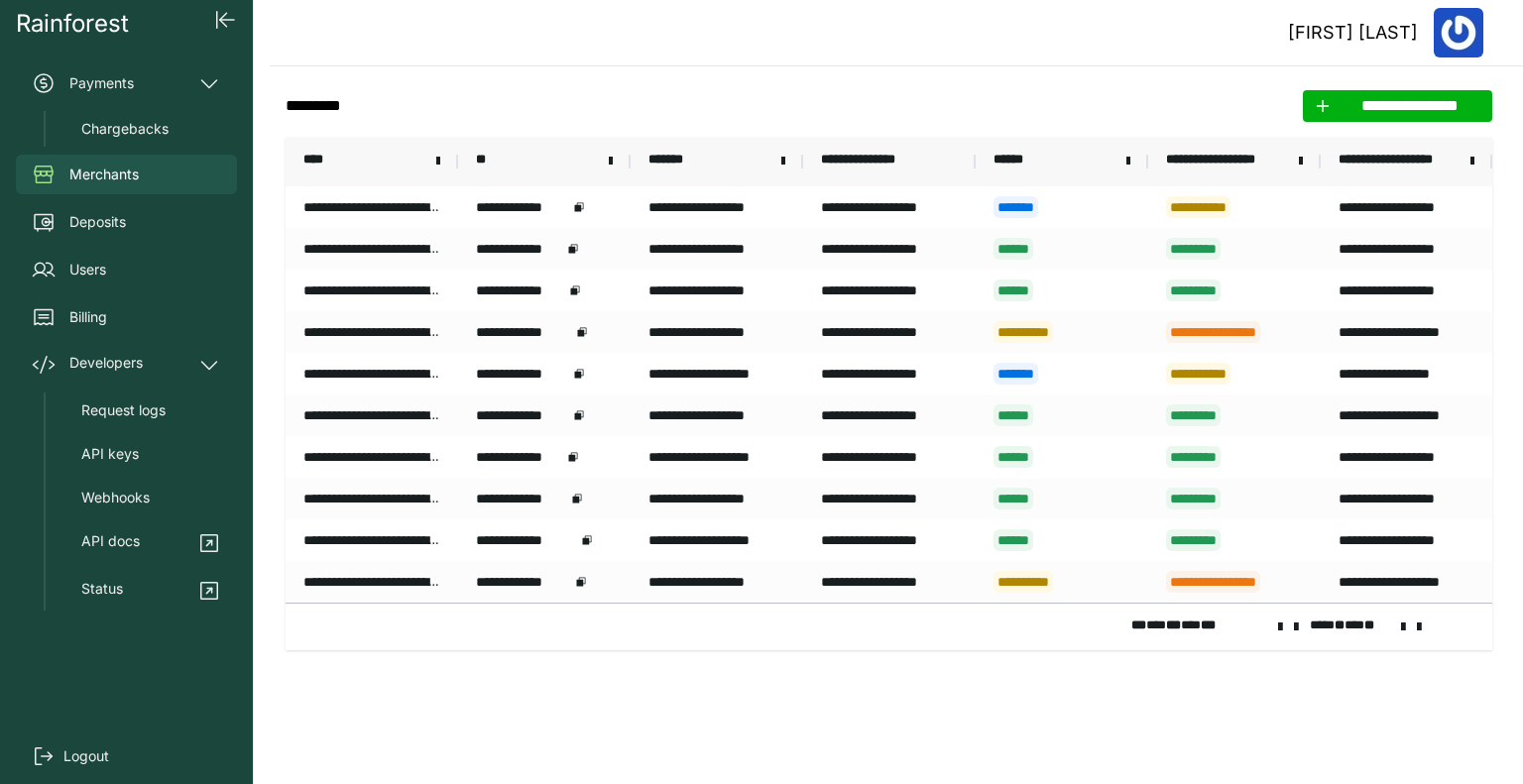 click at bounding box center (1403, 627) 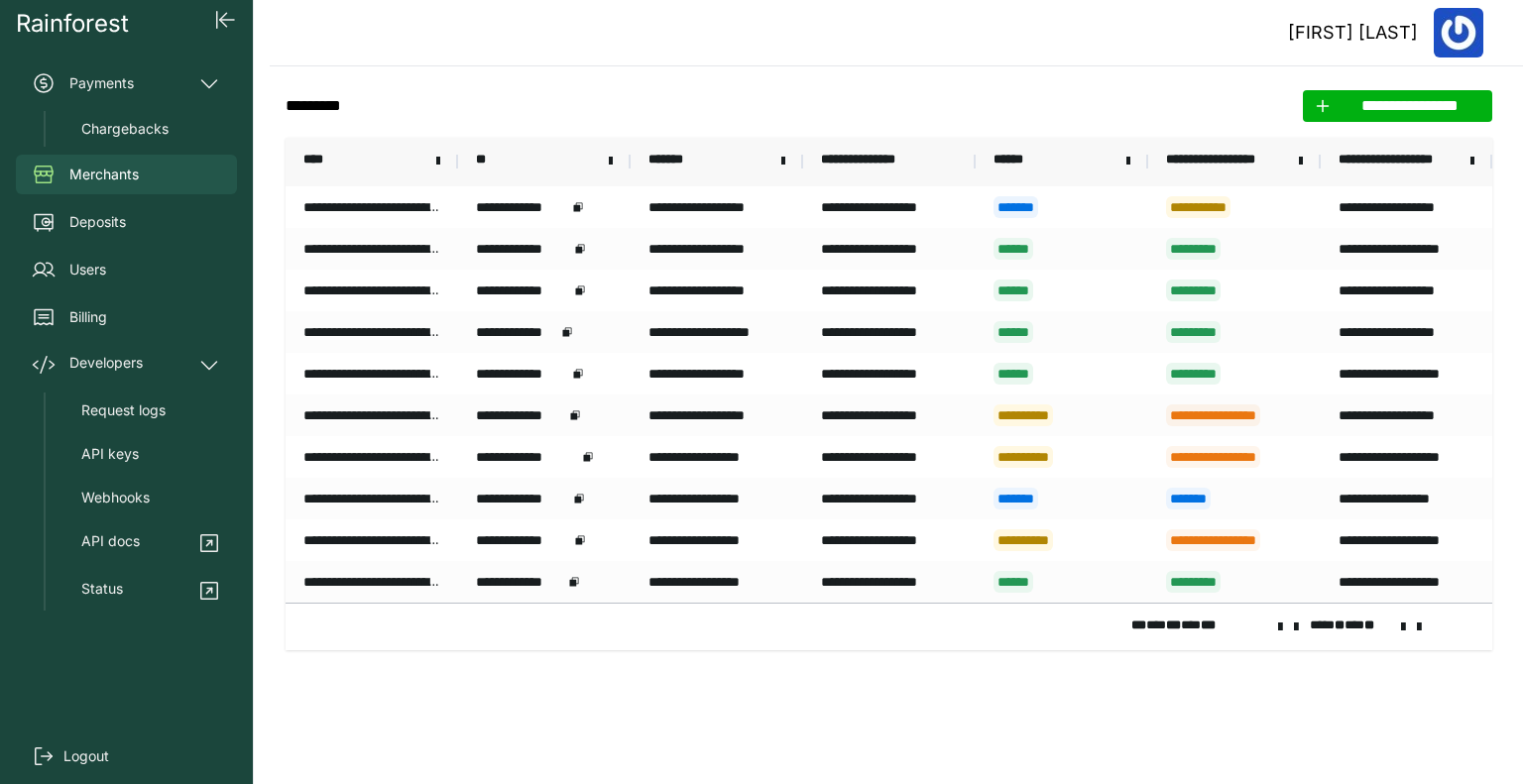 click at bounding box center [1403, 627] 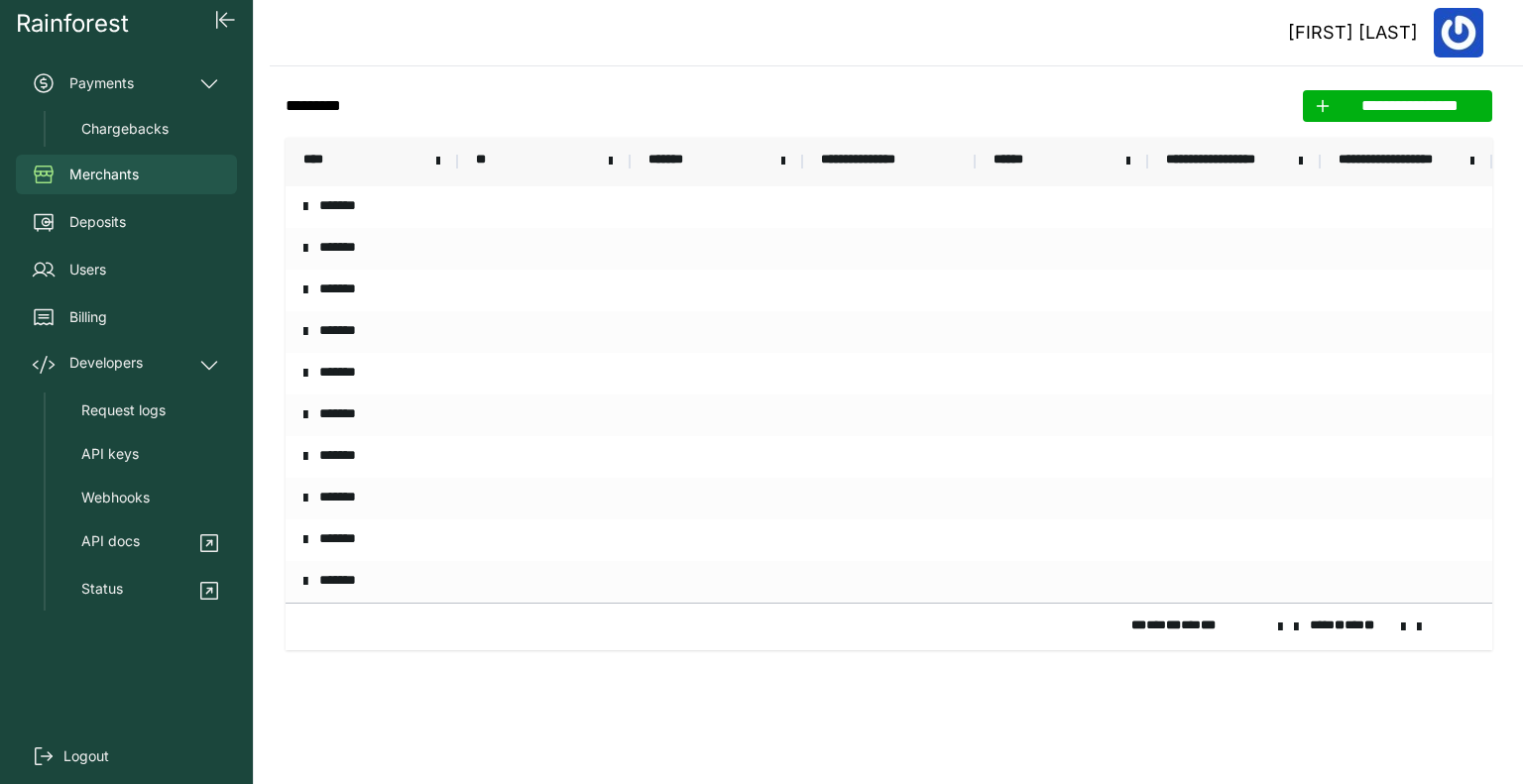 click at bounding box center [1403, 627] 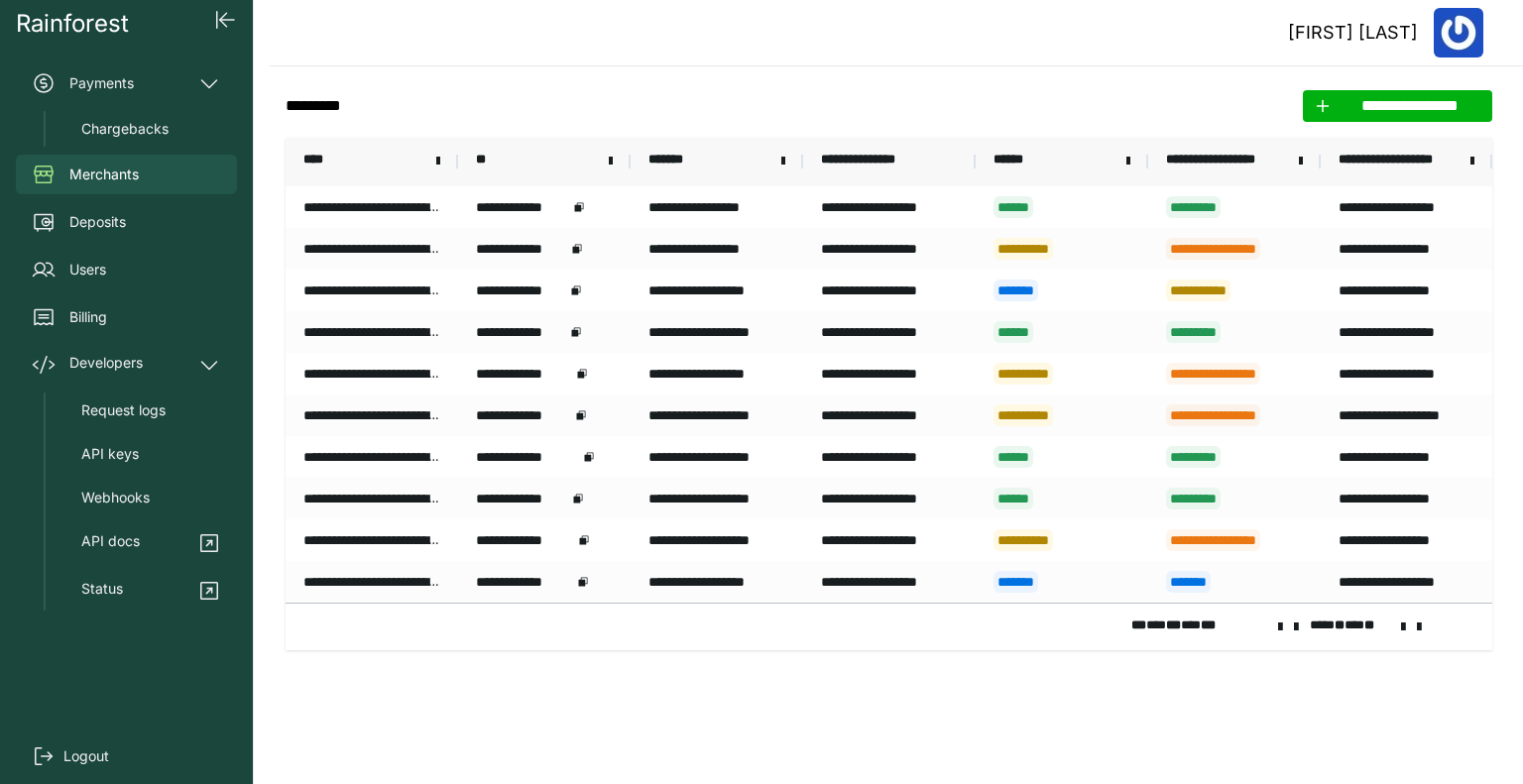 click at bounding box center [1403, 627] 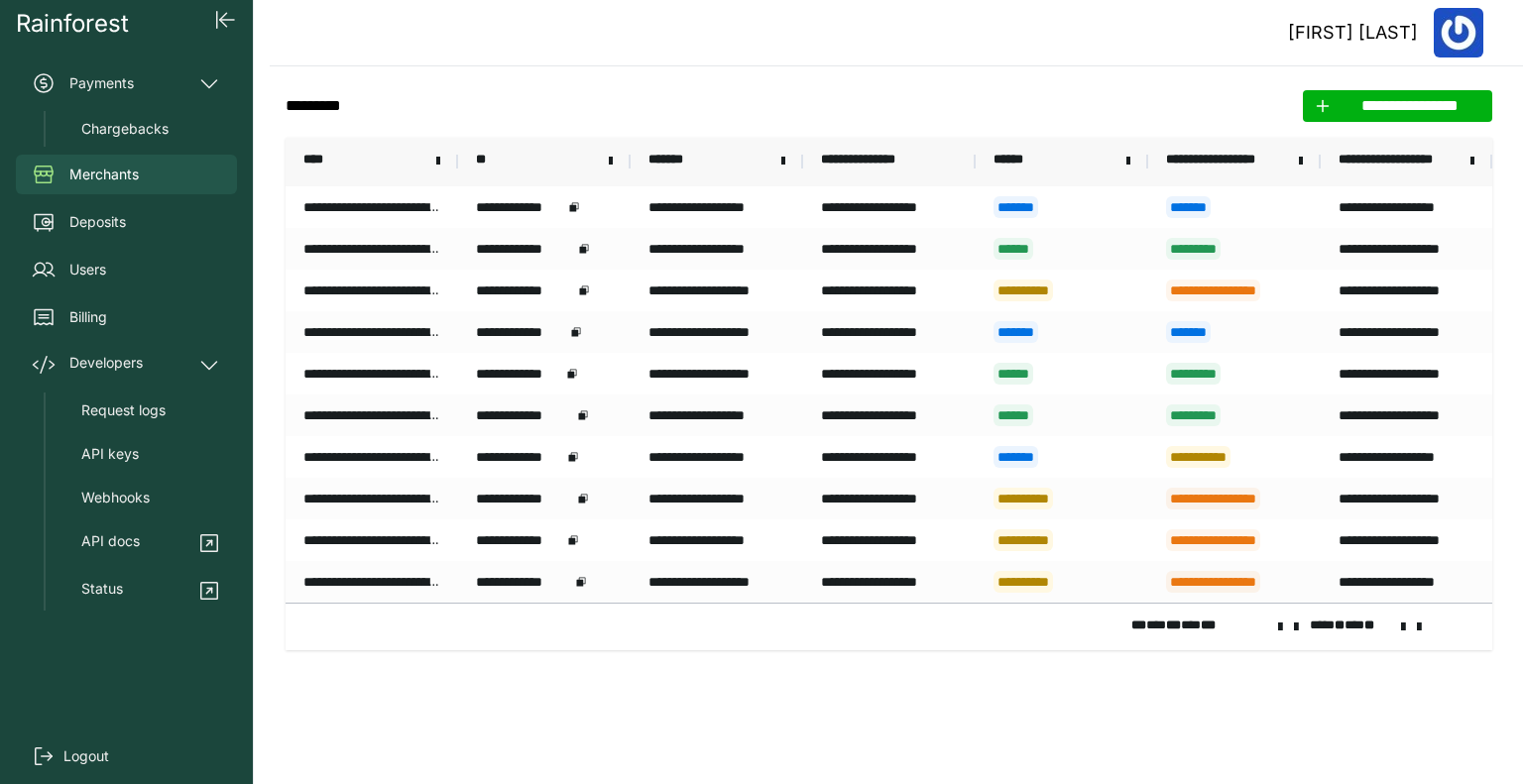 click at bounding box center (1403, 627) 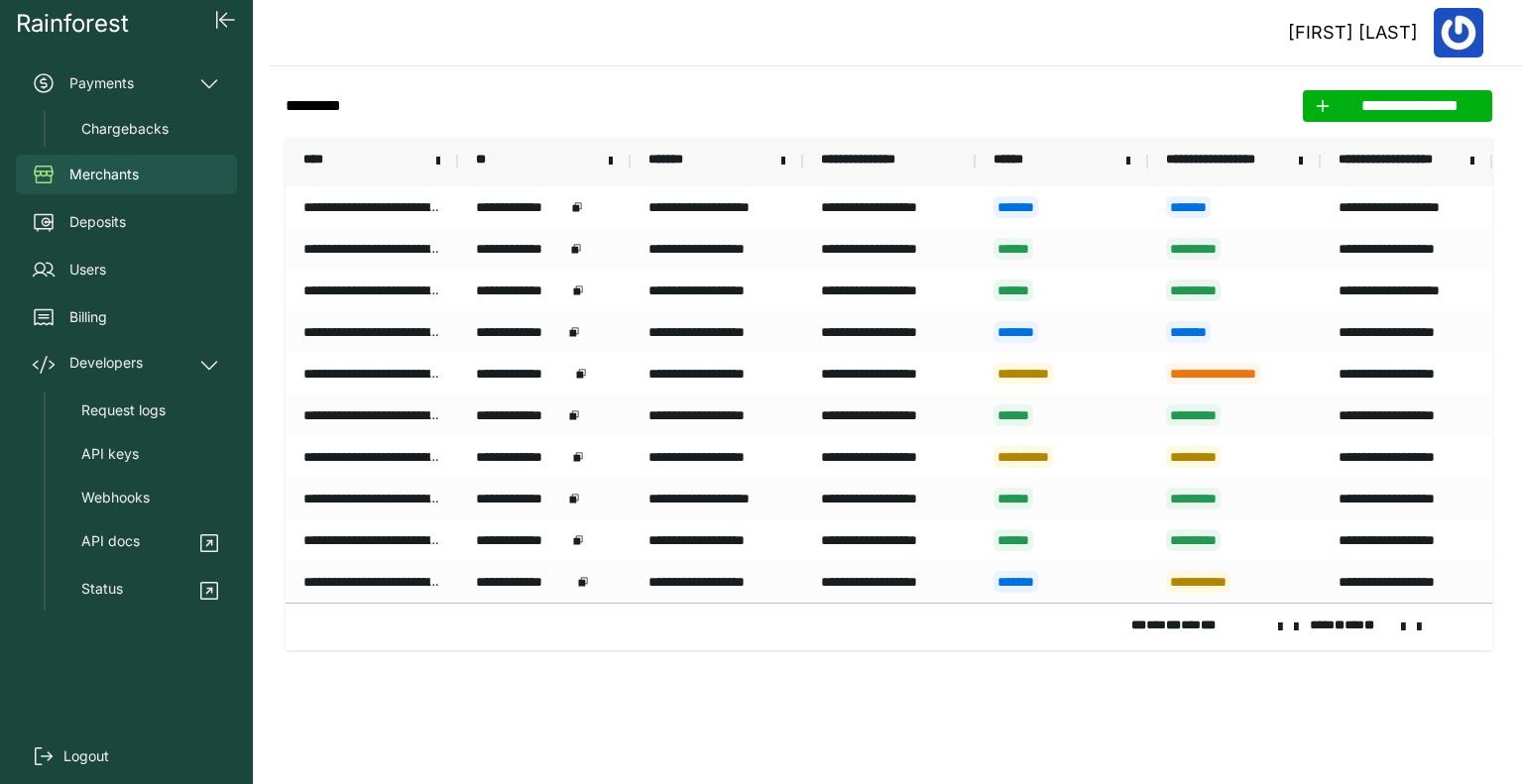 click at bounding box center [1403, 627] 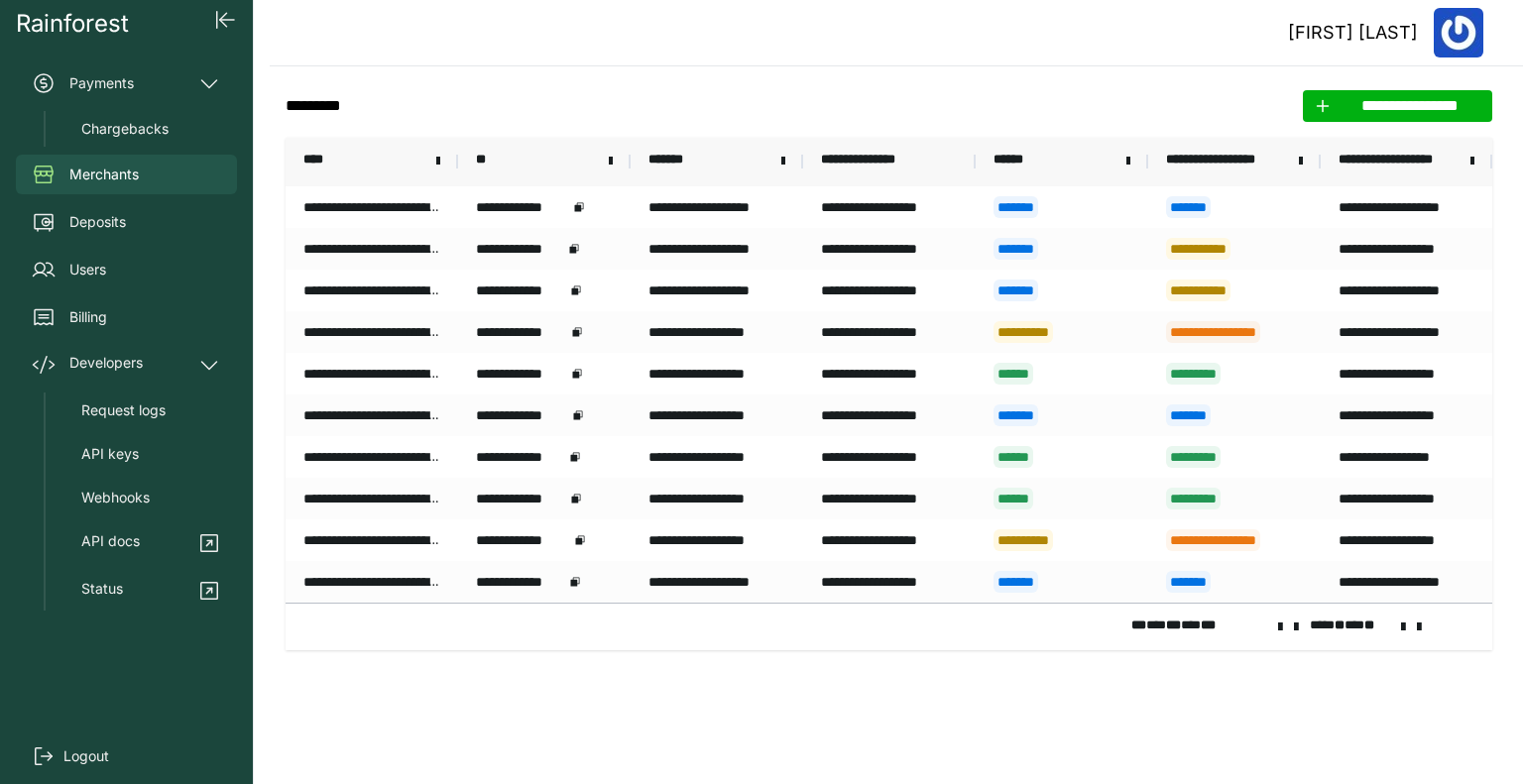 click at bounding box center [1403, 627] 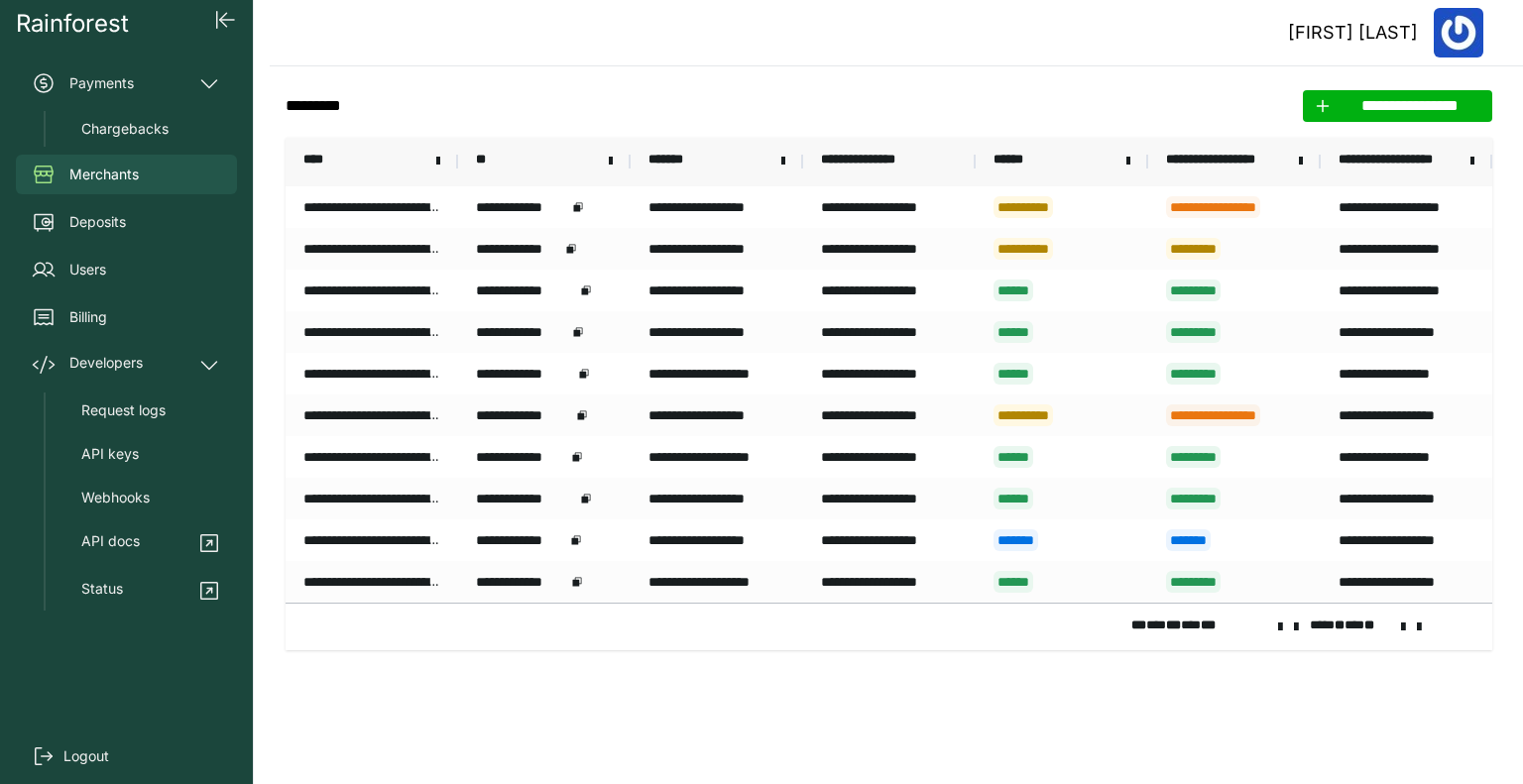 click at bounding box center (1403, 627) 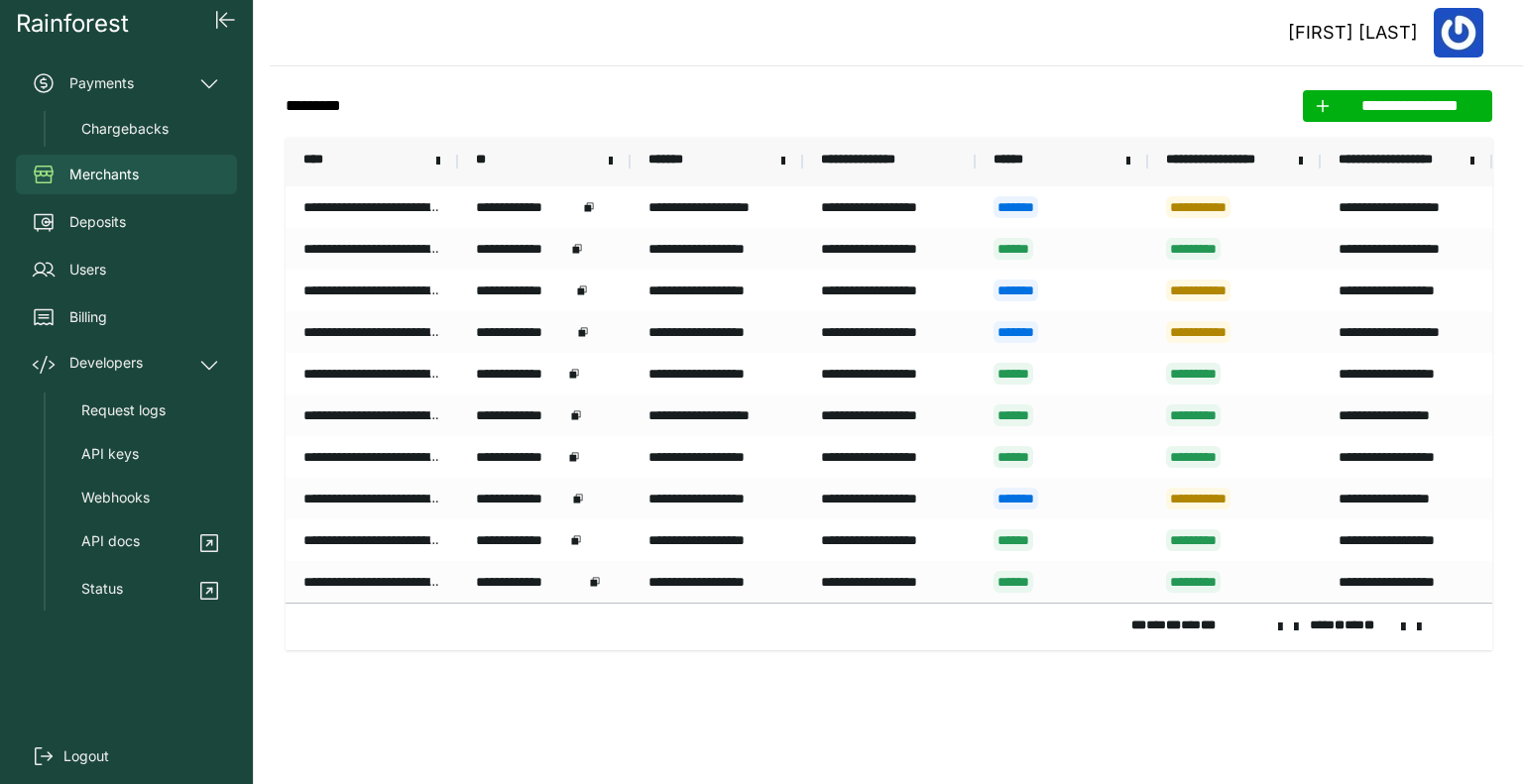 click at bounding box center (1403, 627) 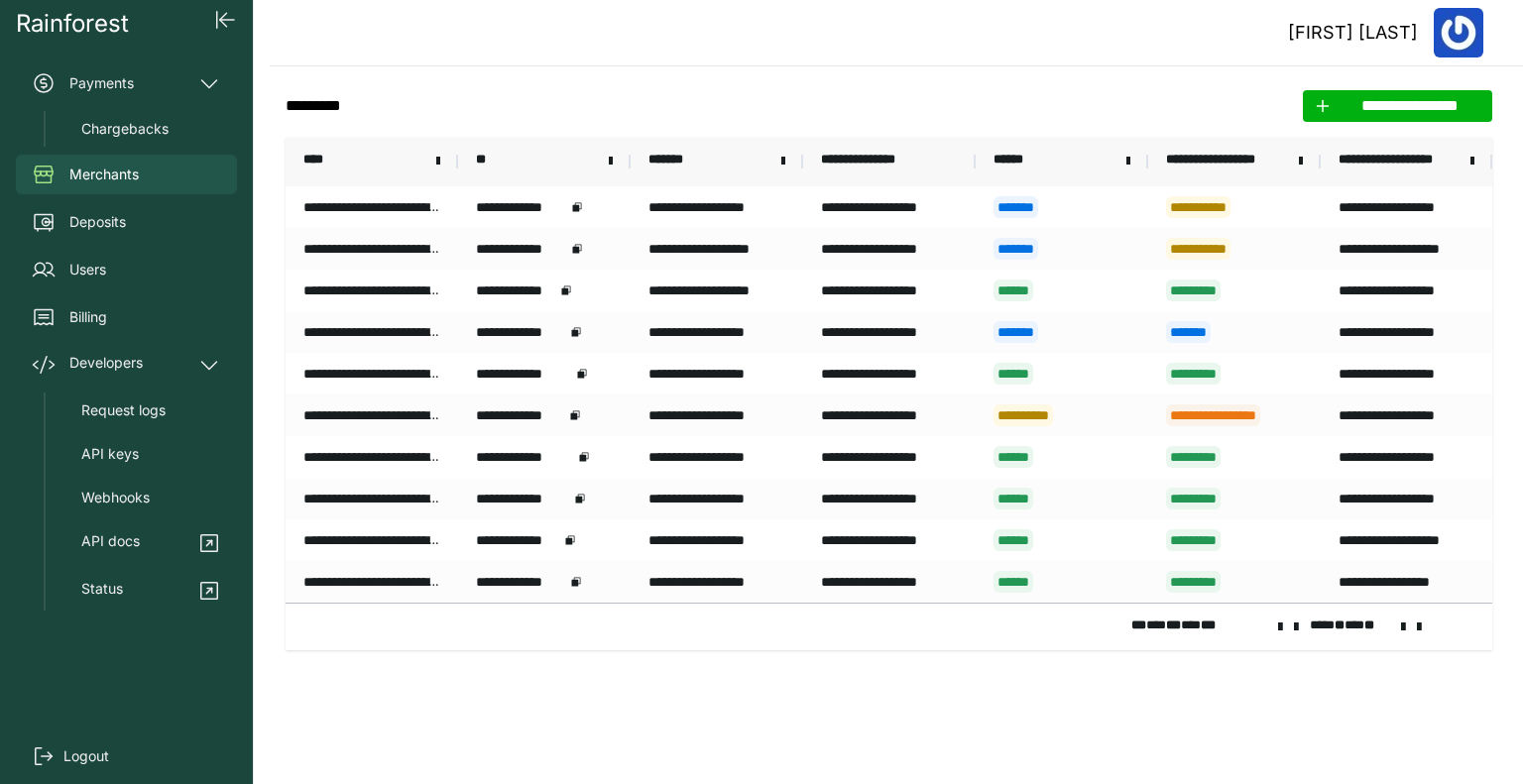 click at bounding box center [1403, 627] 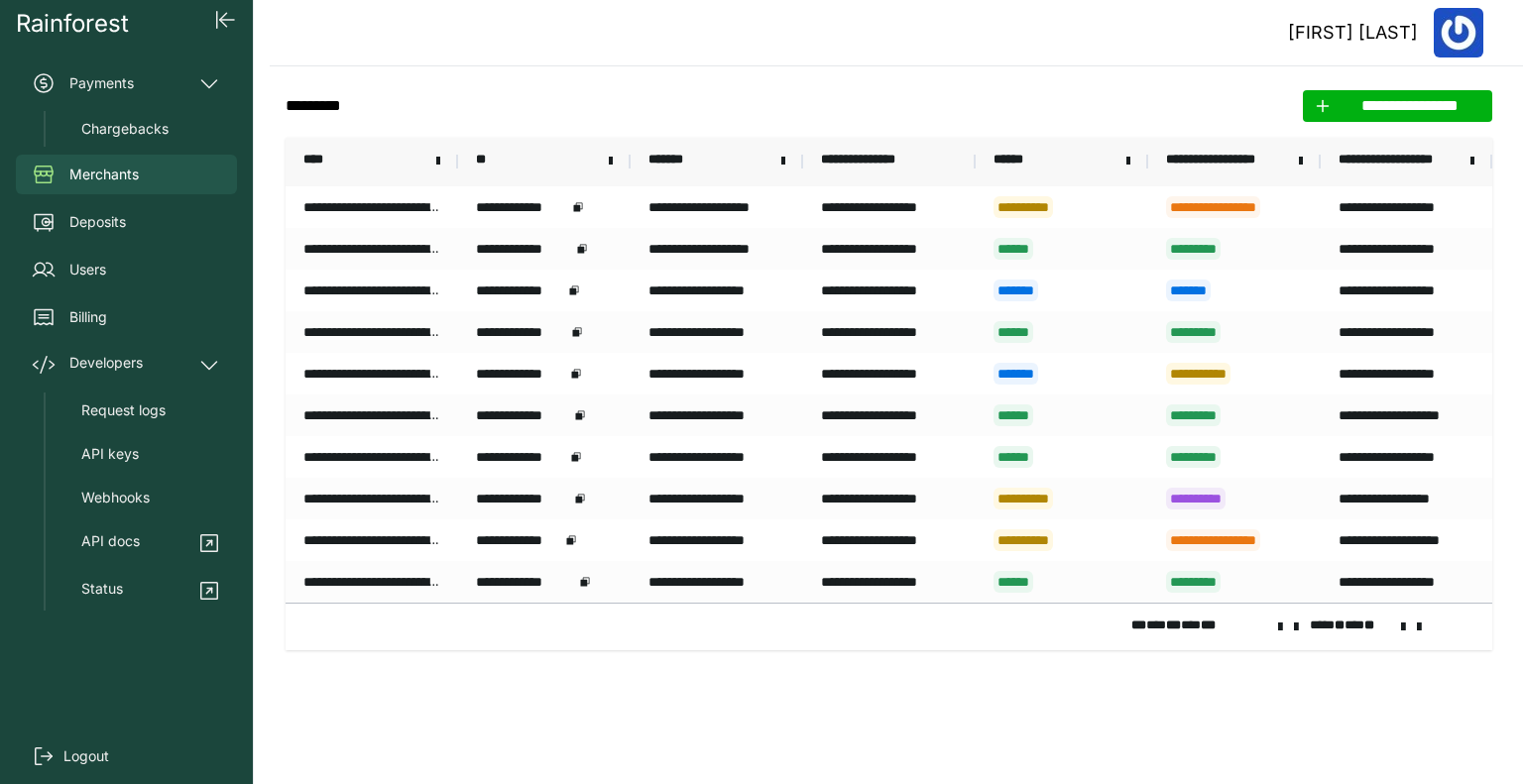click at bounding box center [1403, 627] 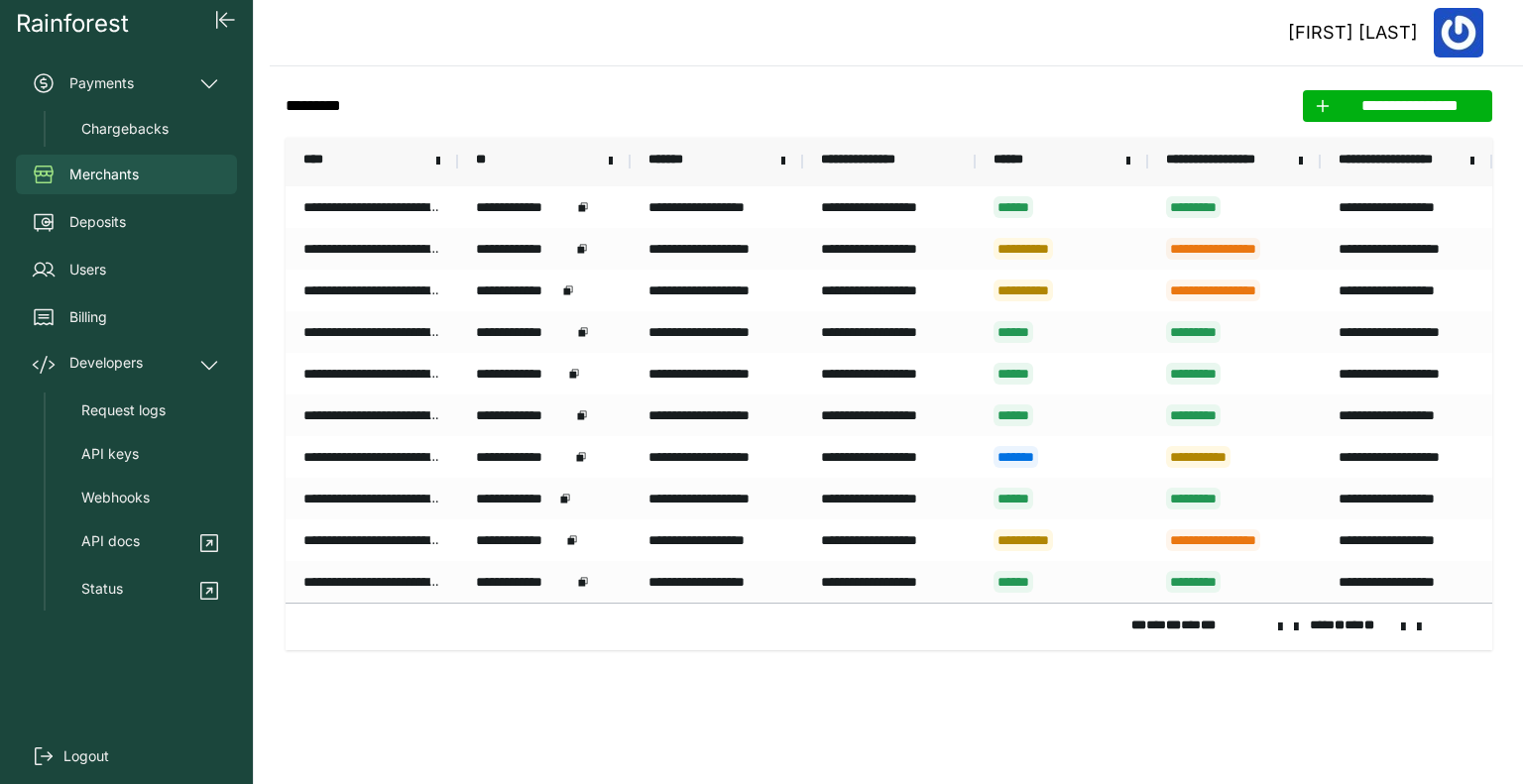 click at bounding box center [1403, 627] 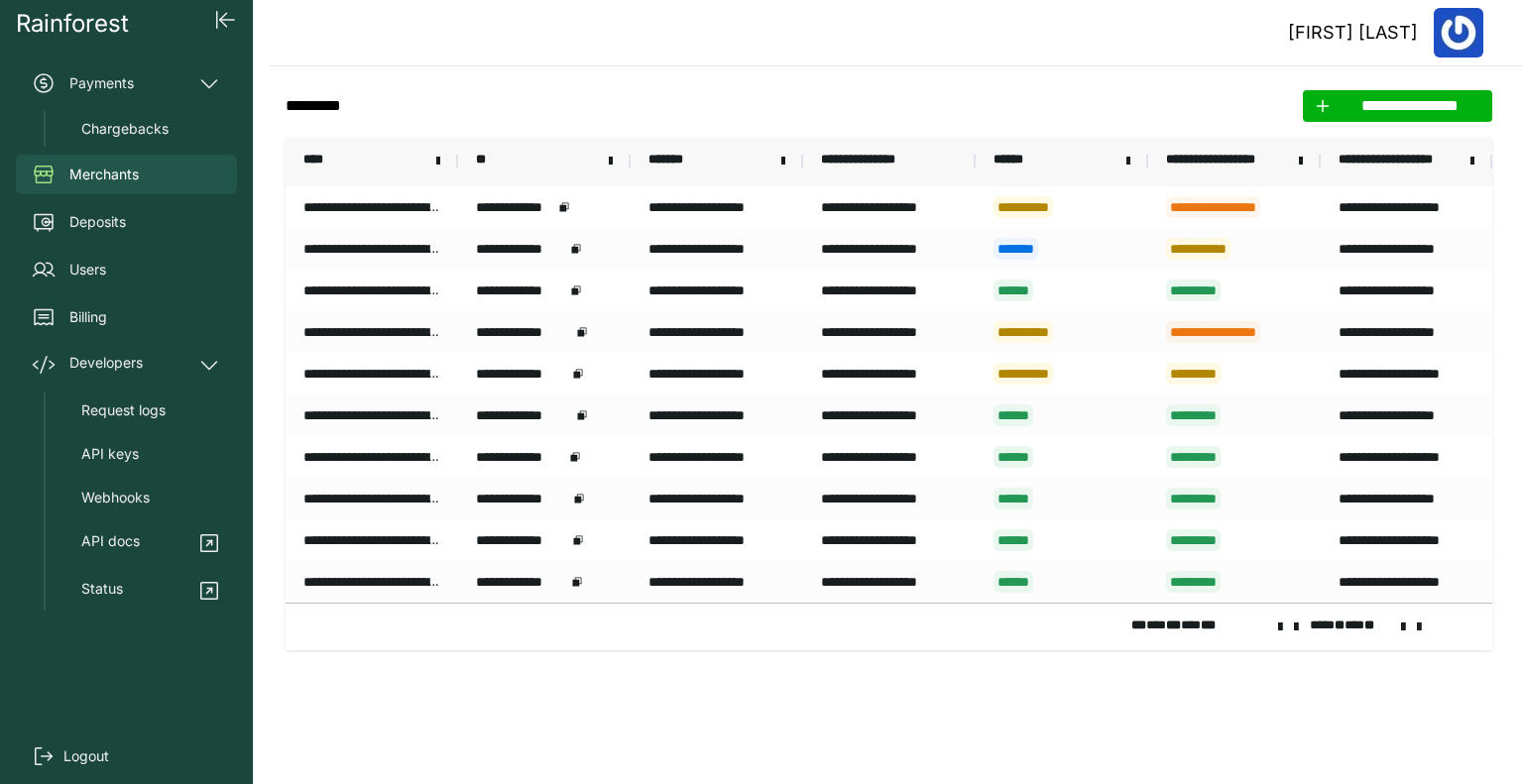 click at bounding box center [1403, 627] 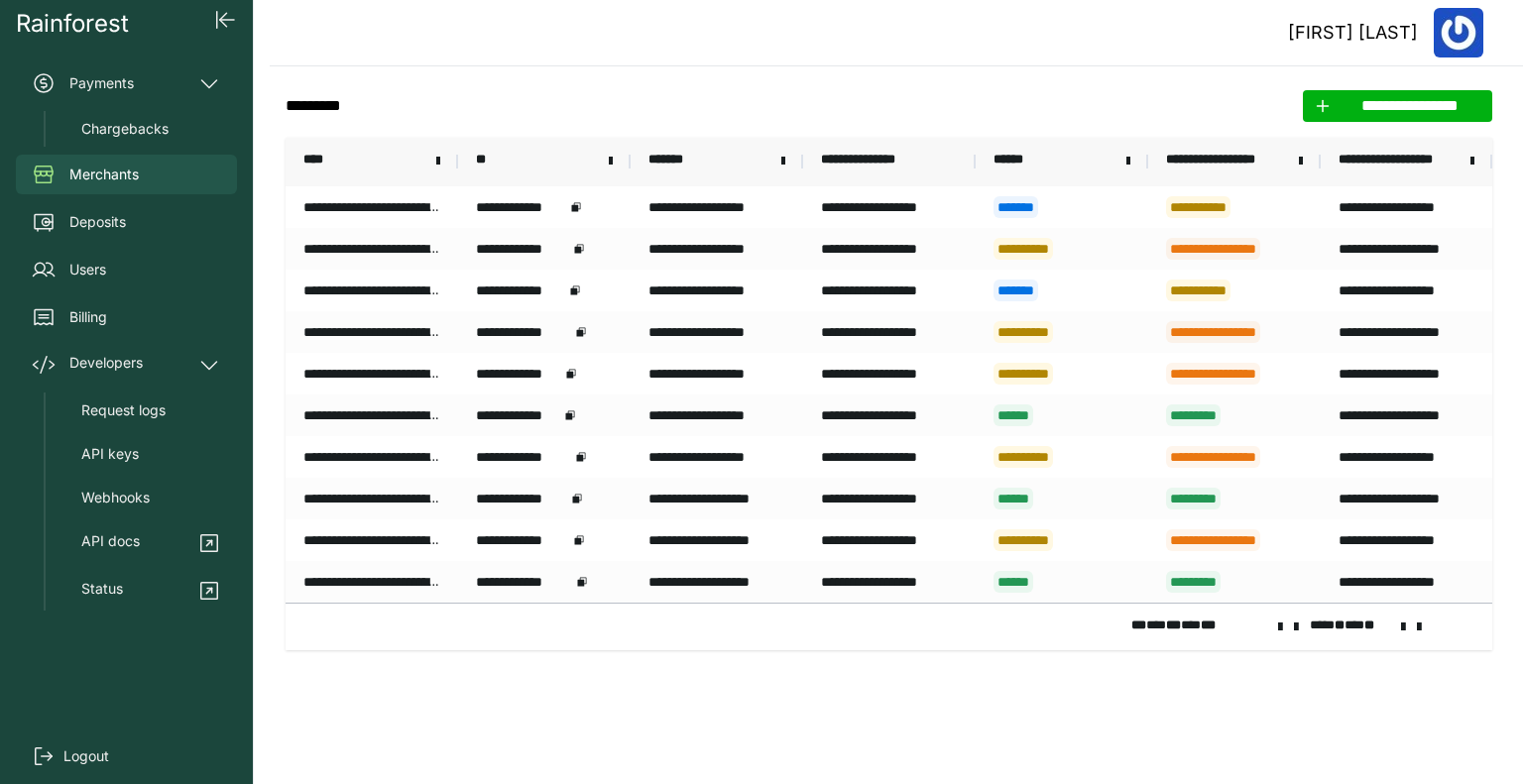 drag, startPoint x: 1432, startPoint y: 630, endPoint x: 1302, endPoint y: 698, distance: 146.7106 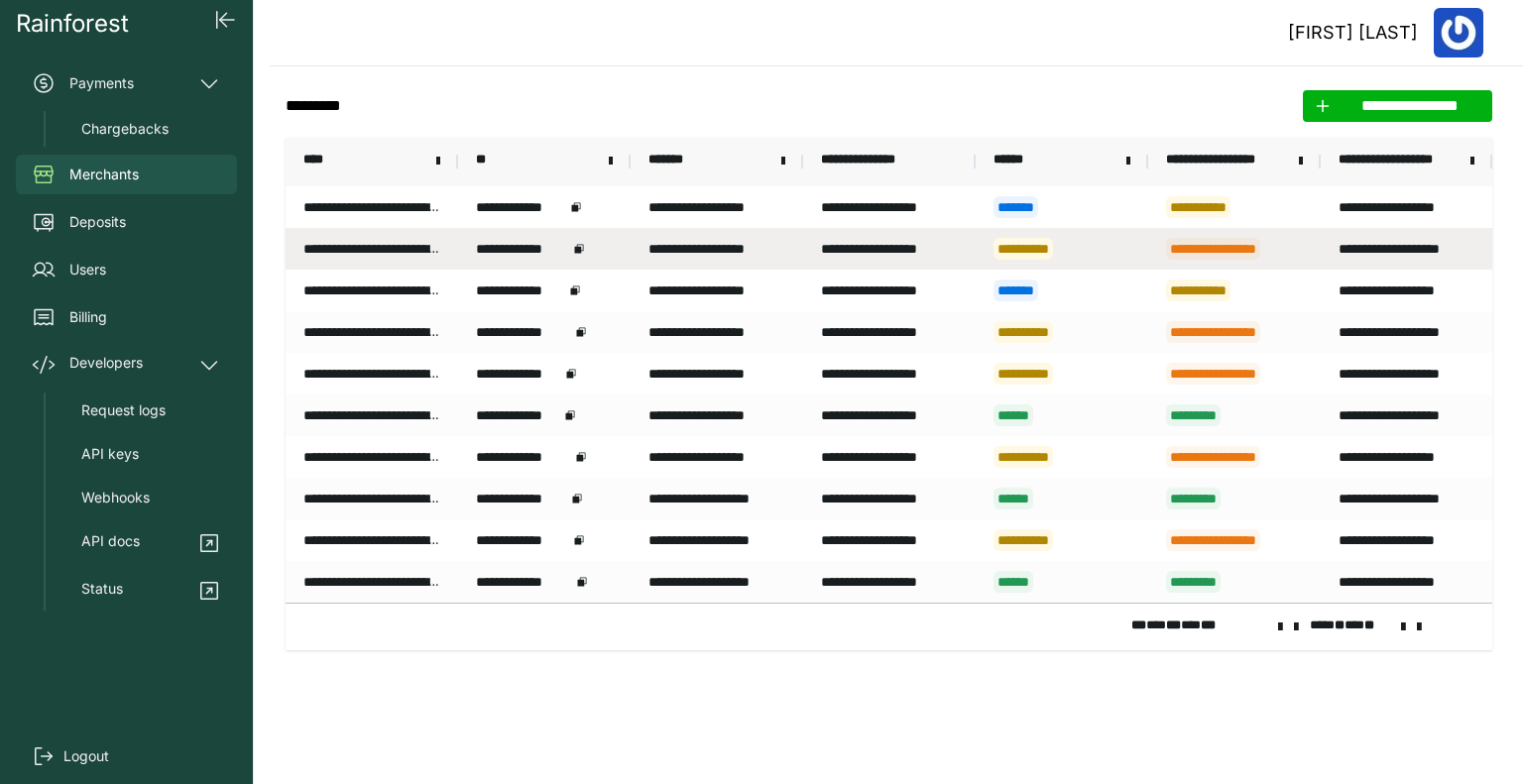 click on "**********" at bounding box center (372, 249) 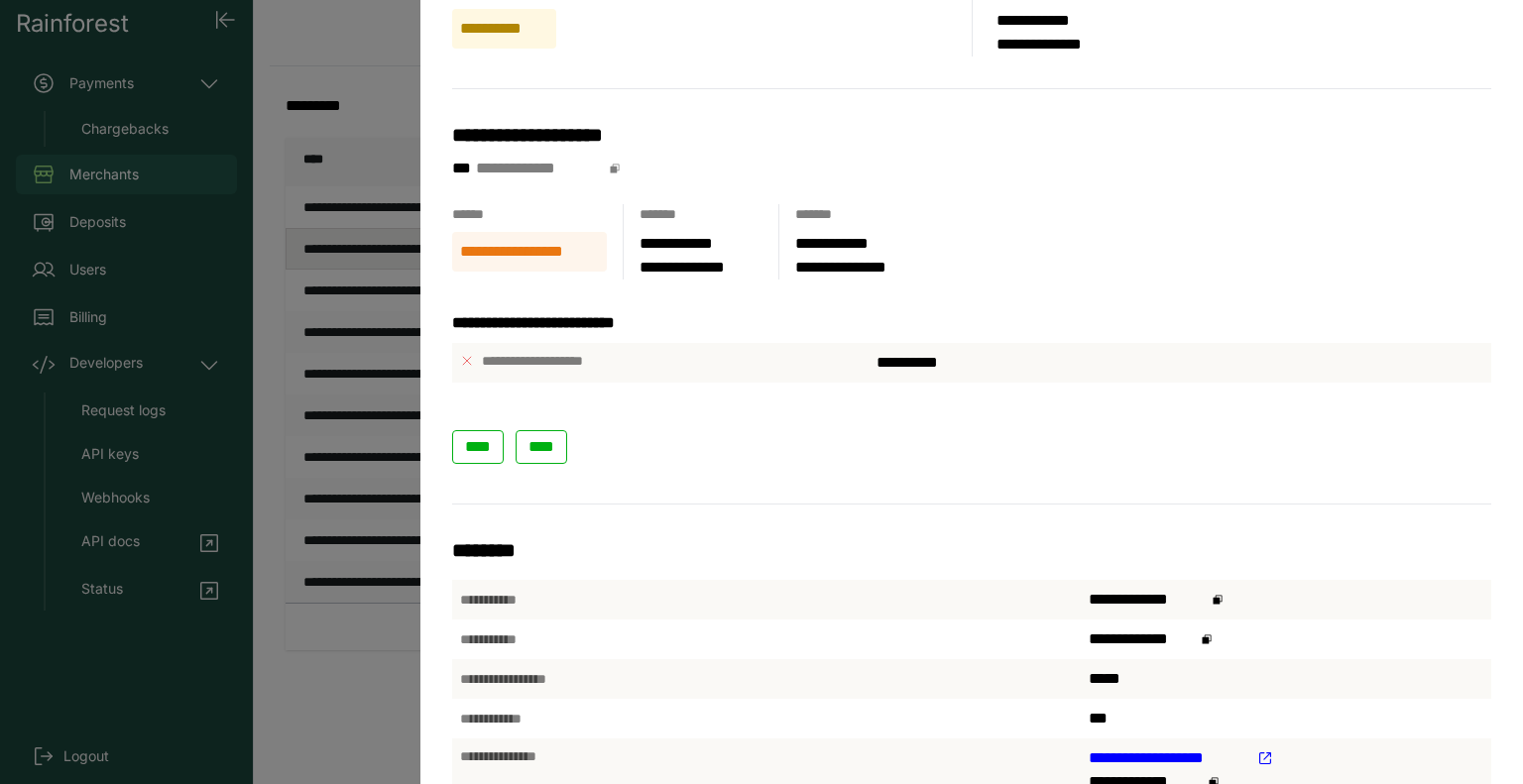 scroll, scrollTop: 142, scrollLeft: 0, axis: vertical 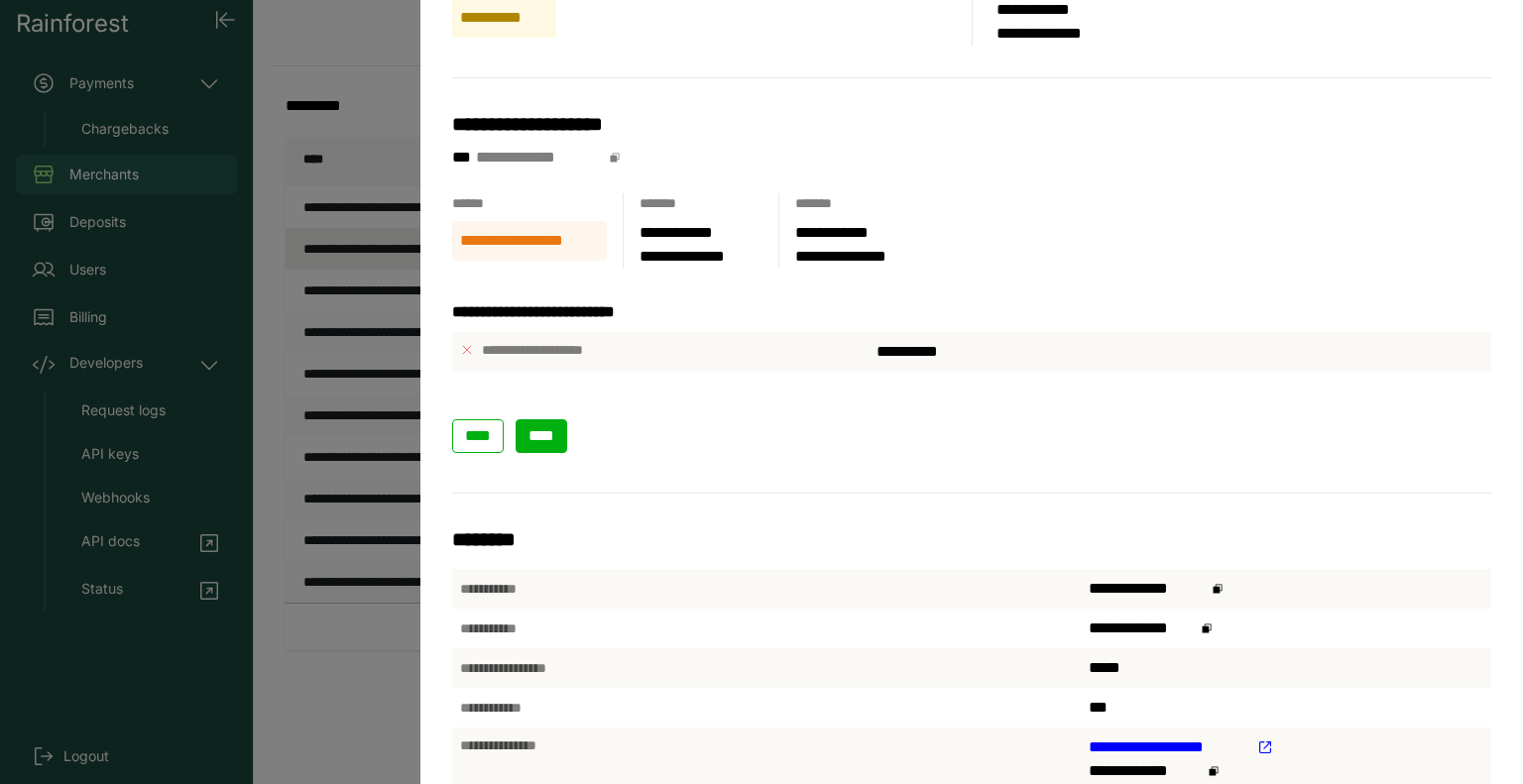 click on "****" at bounding box center (541, 435) 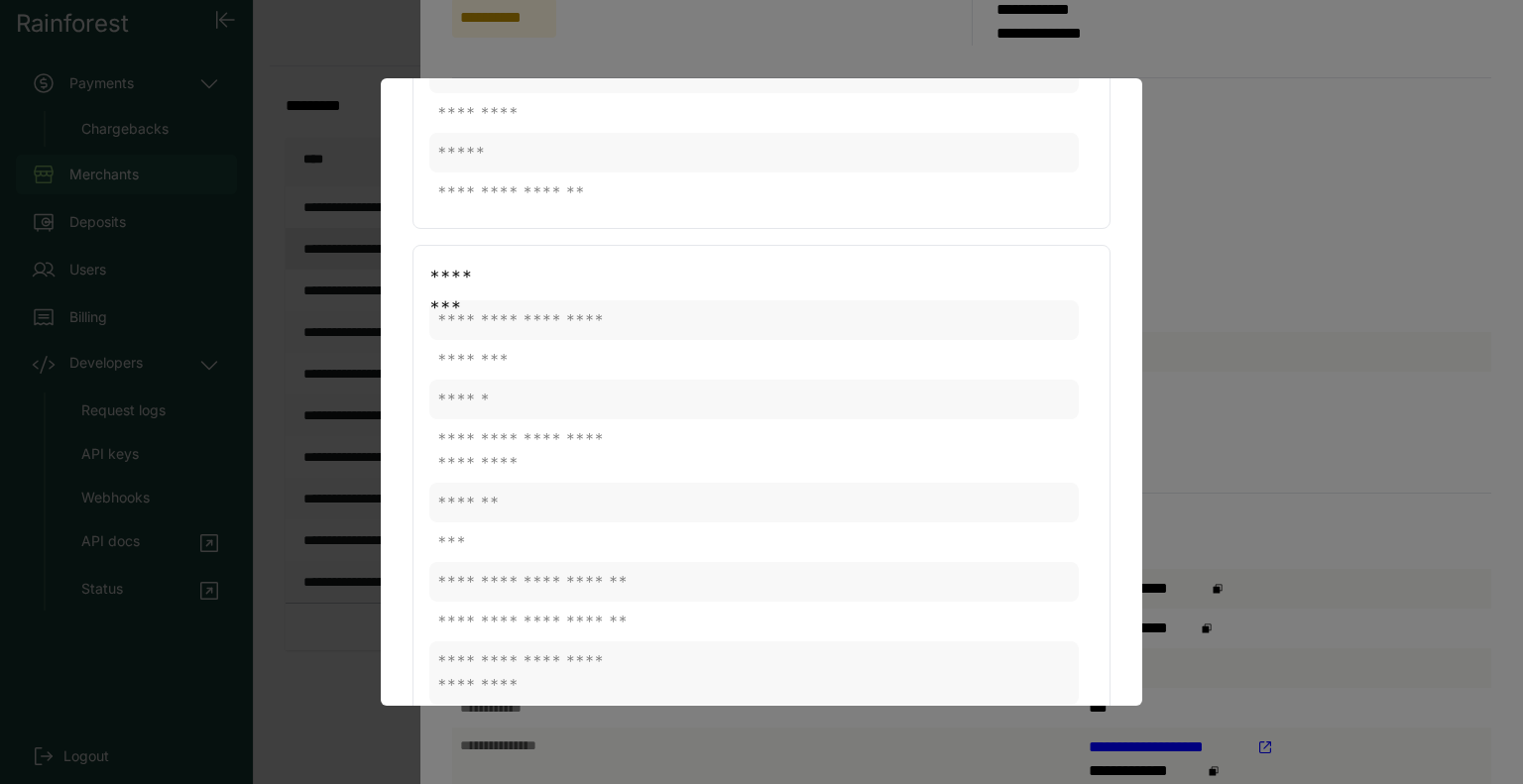 scroll, scrollTop: 0, scrollLeft: 0, axis: both 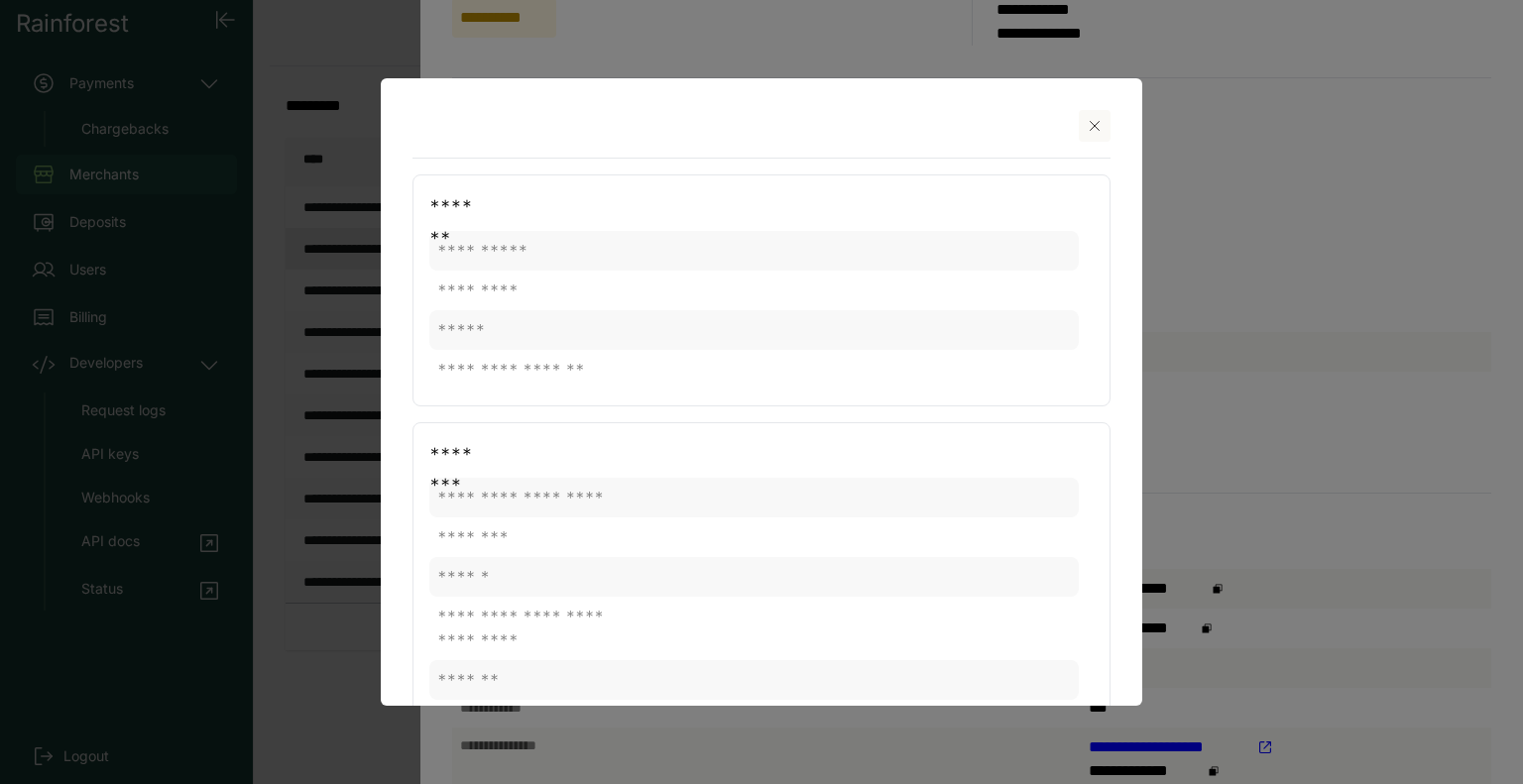click at bounding box center (762, 392) 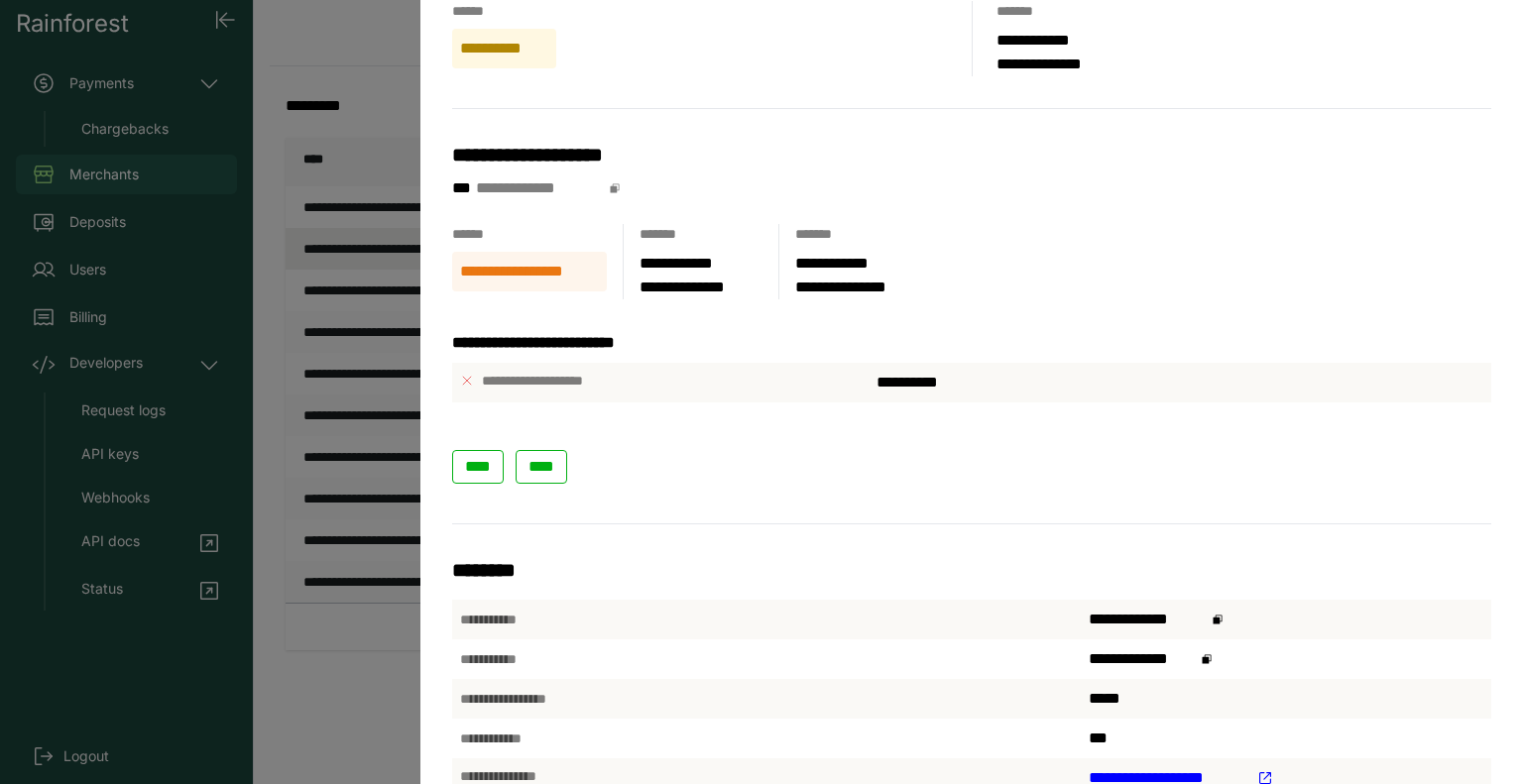 scroll, scrollTop: 34, scrollLeft: 0, axis: vertical 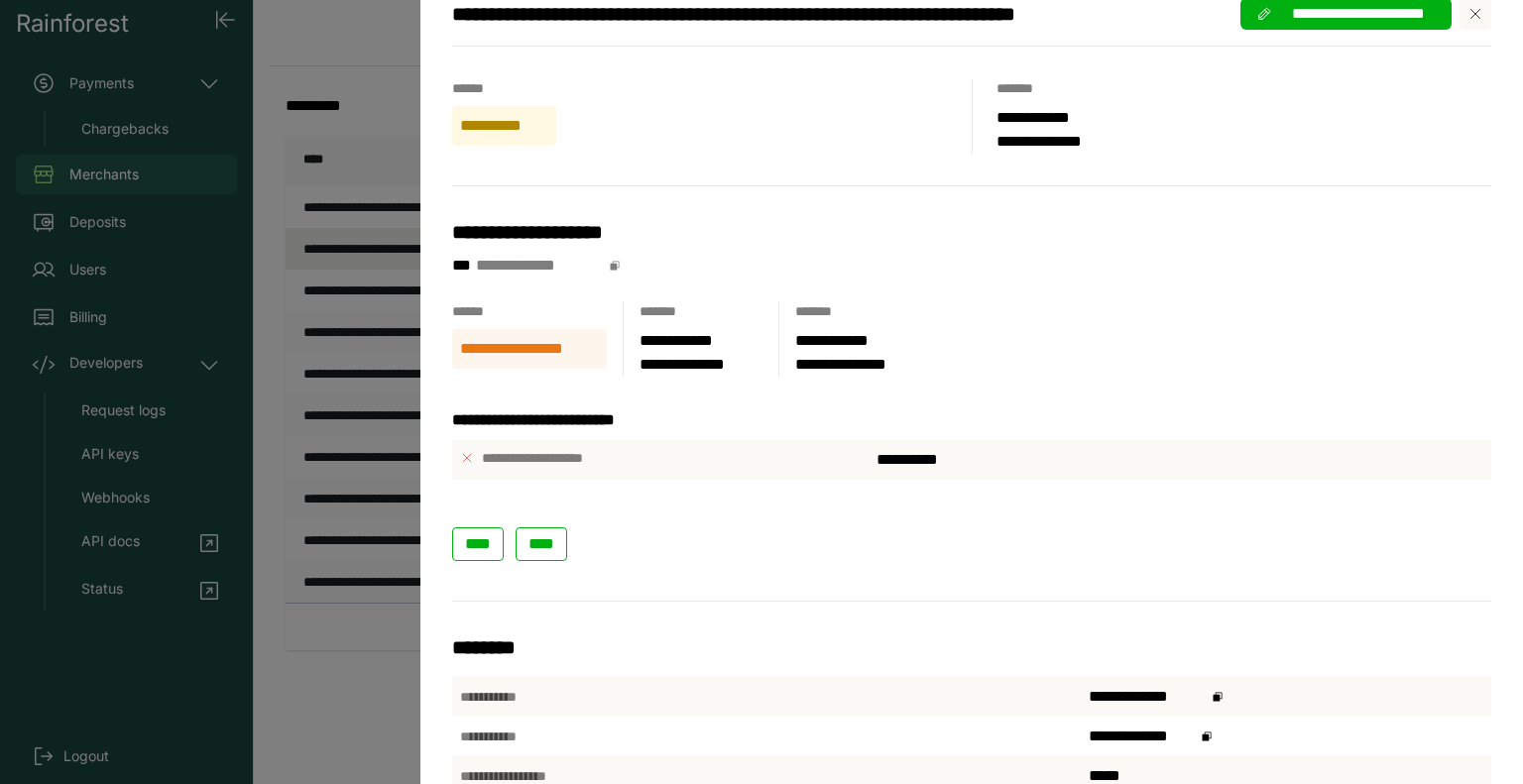 click on "**********" at bounding box center [659, 458] 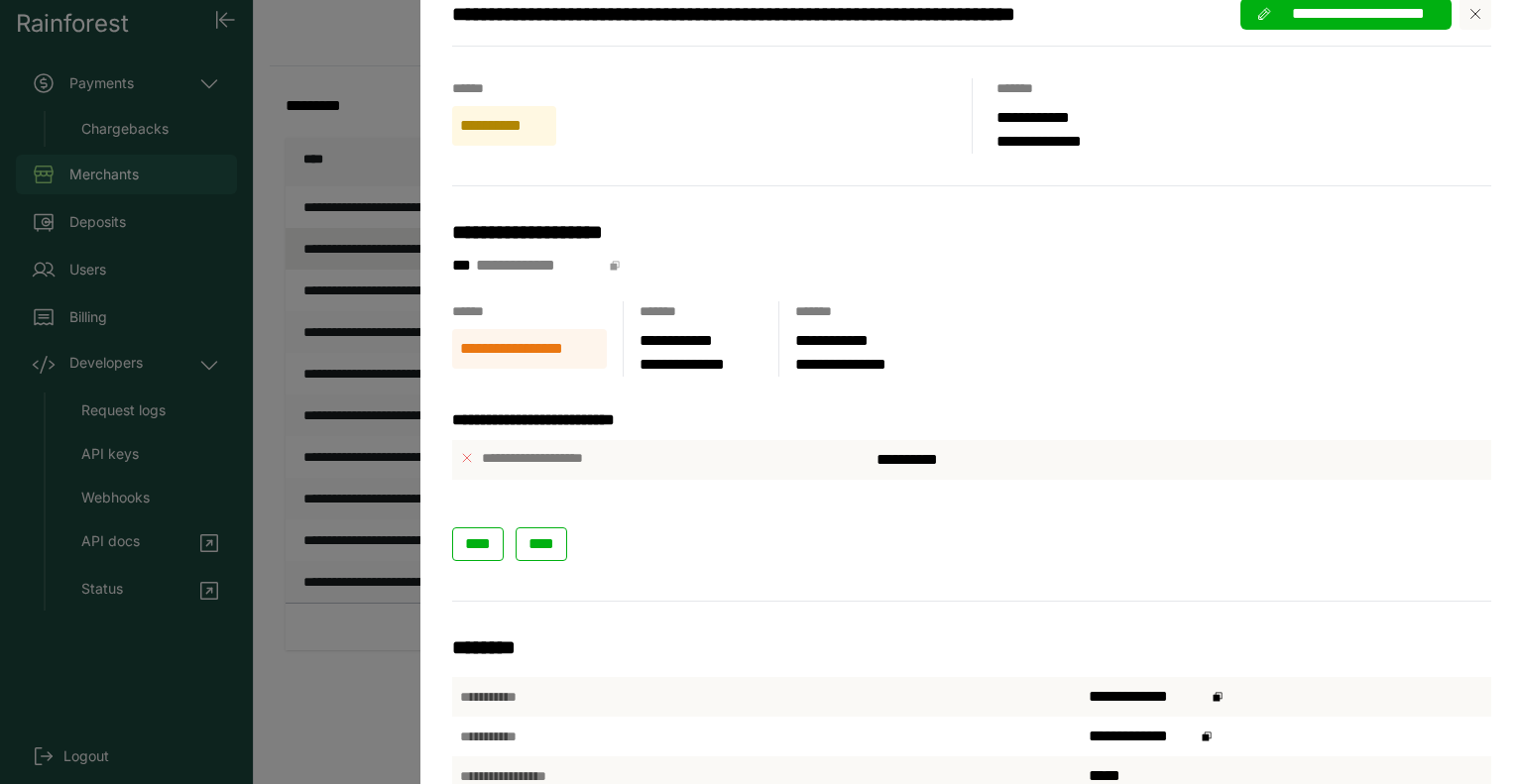 click 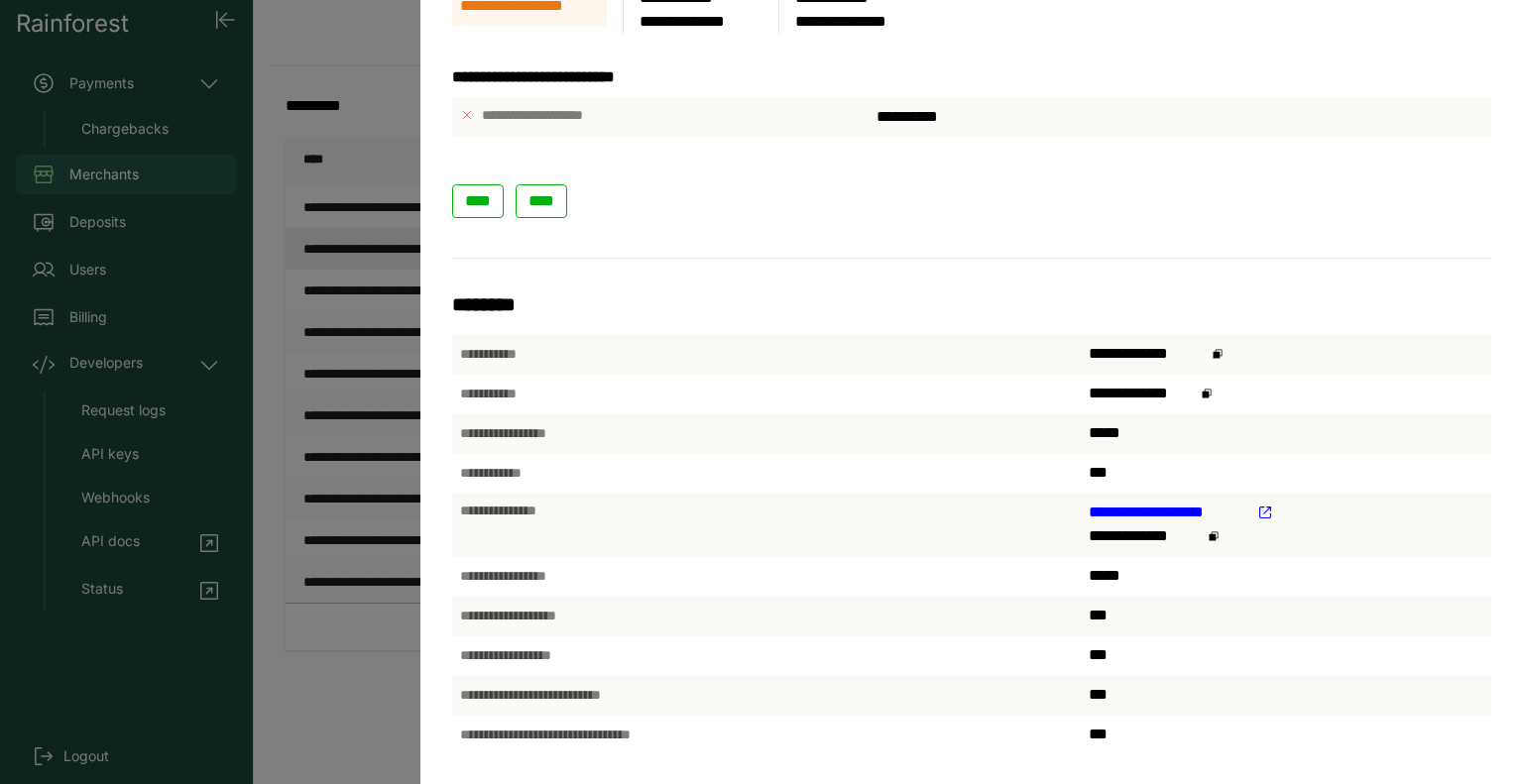 scroll, scrollTop: 0, scrollLeft: 0, axis: both 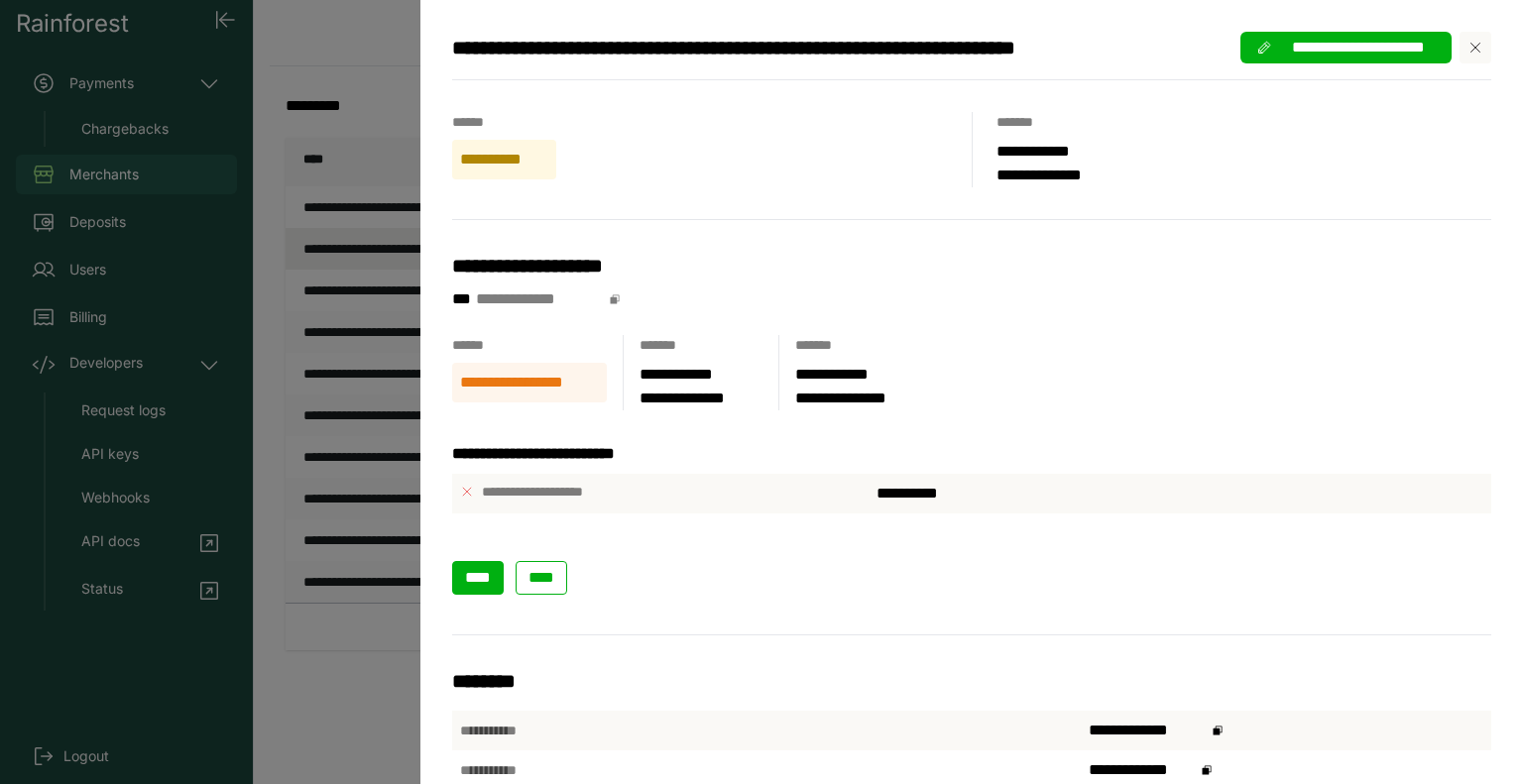 click on "****" at bounding box center (478, 577) 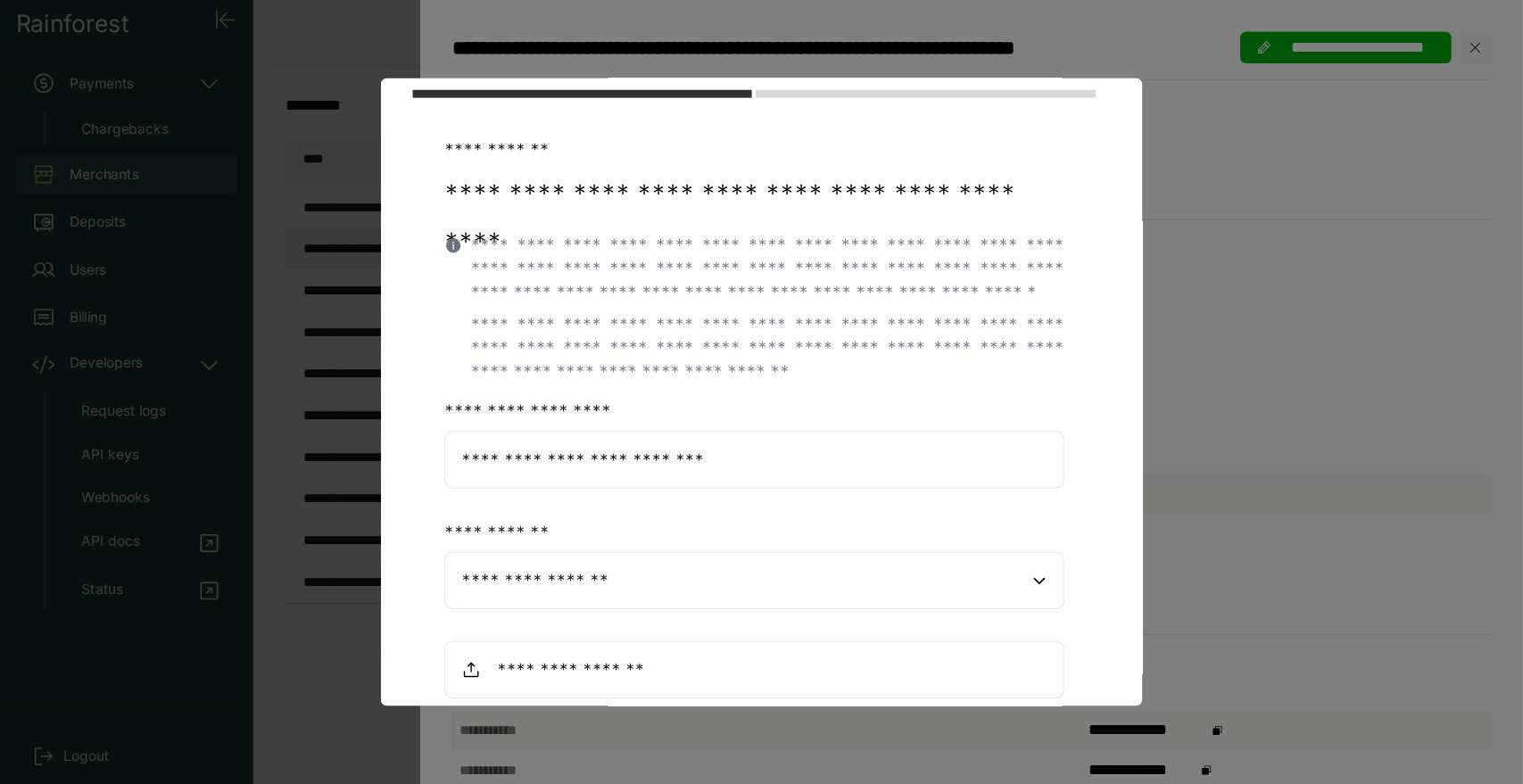 scroll, scrollTop: 196, scrollLeft: 0, axis: vertical 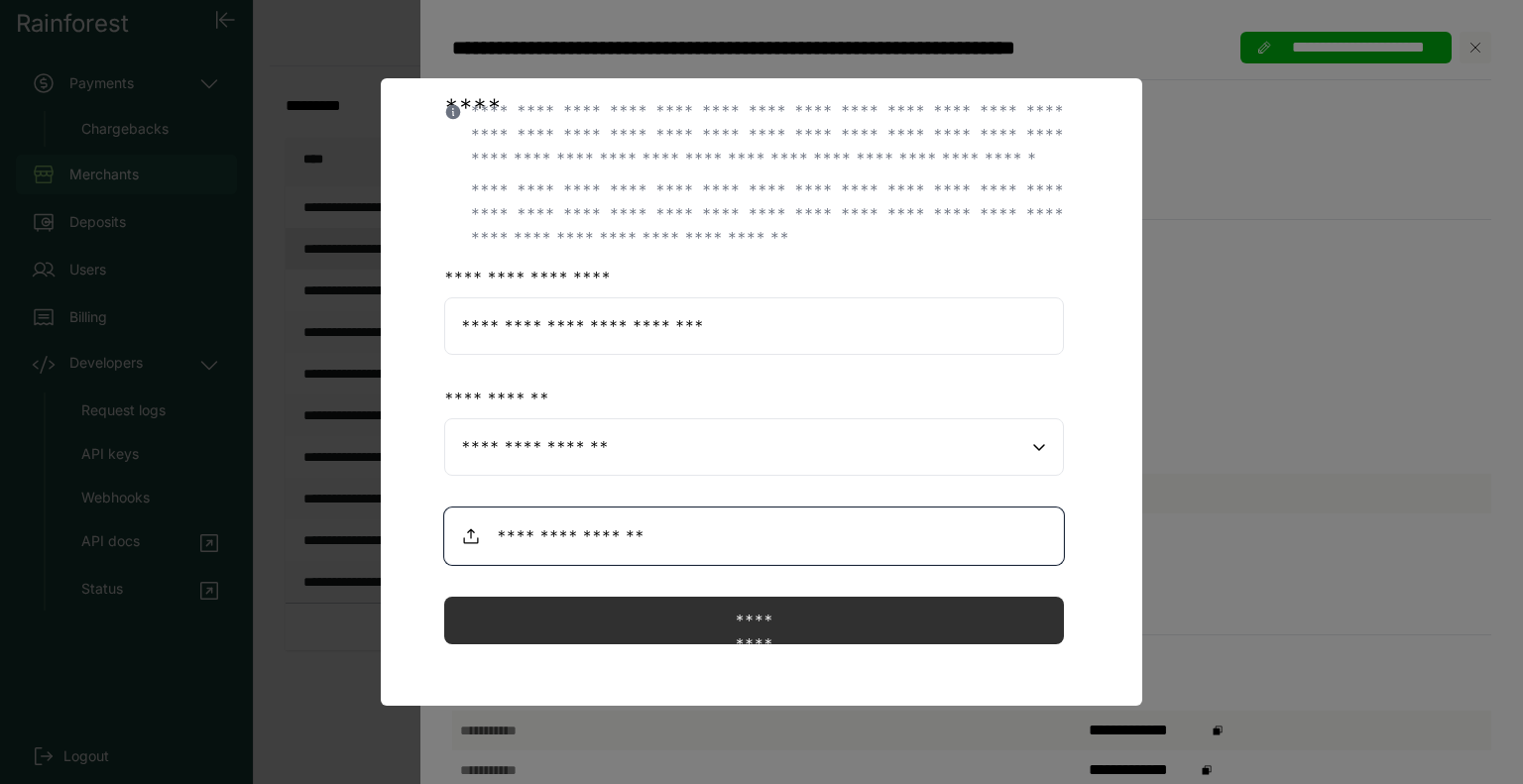 click at bounding box center [754, 536] 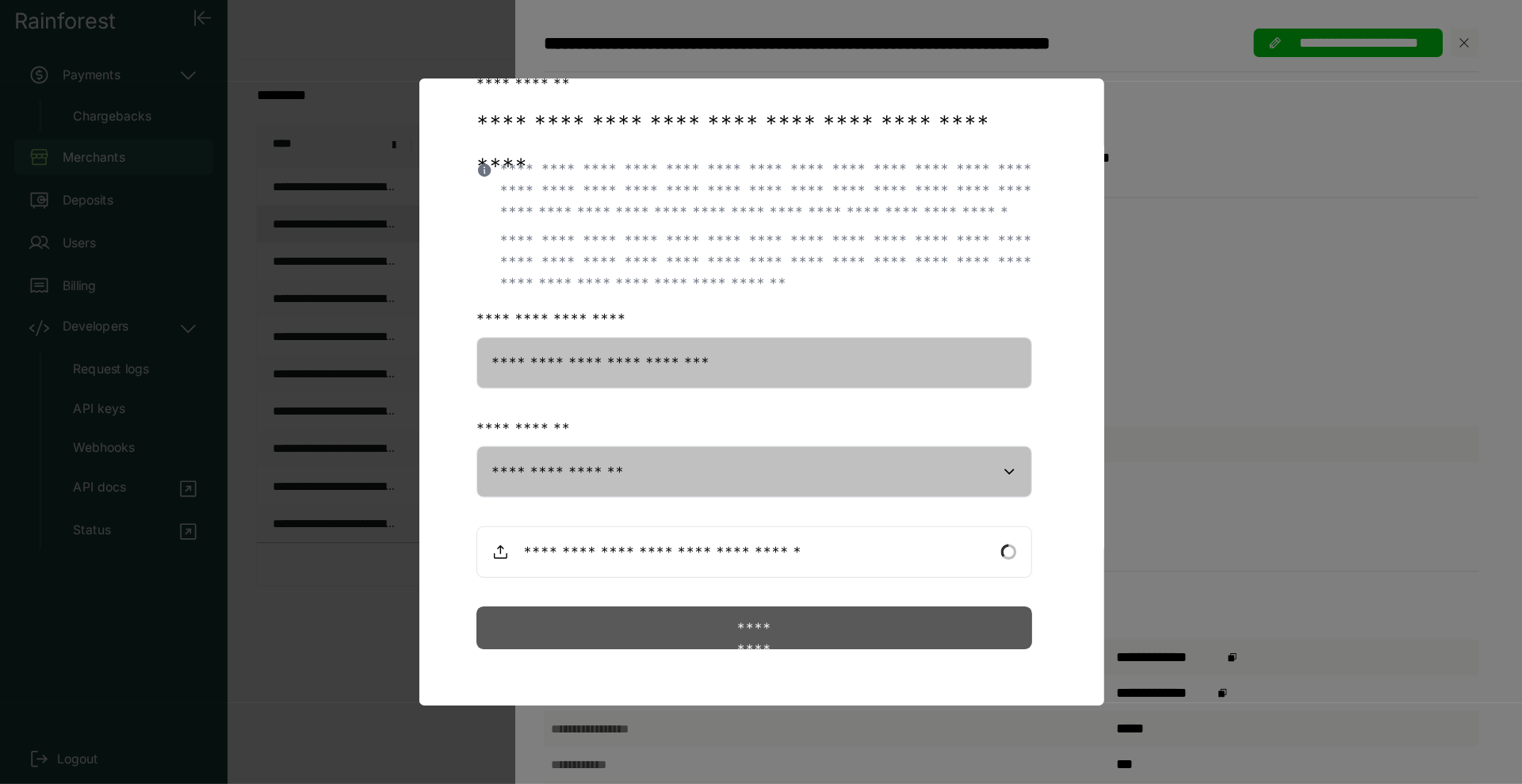 scroll, scrollTop: 51, scrollLeft: 0, axis: vertical 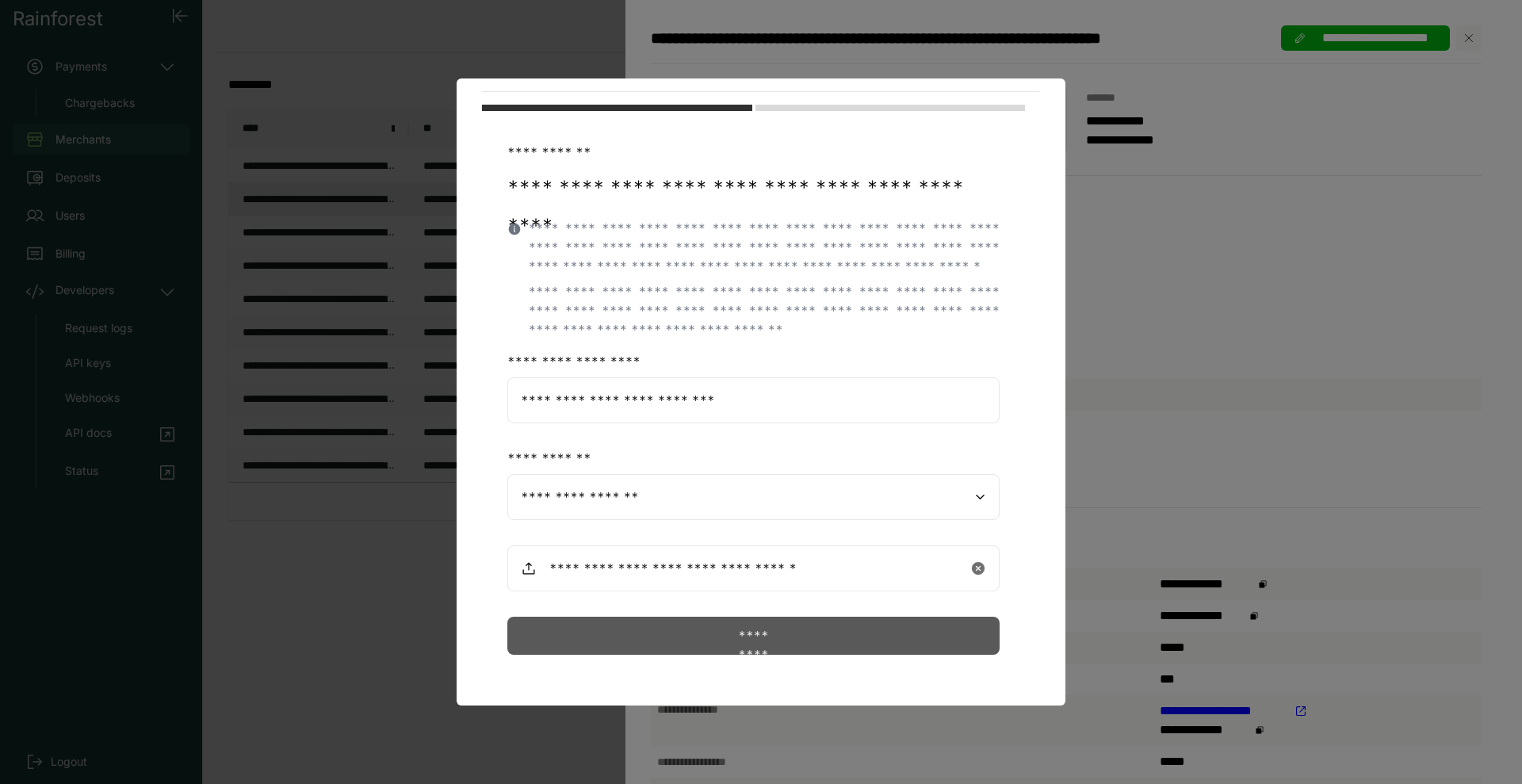 click on "*********" 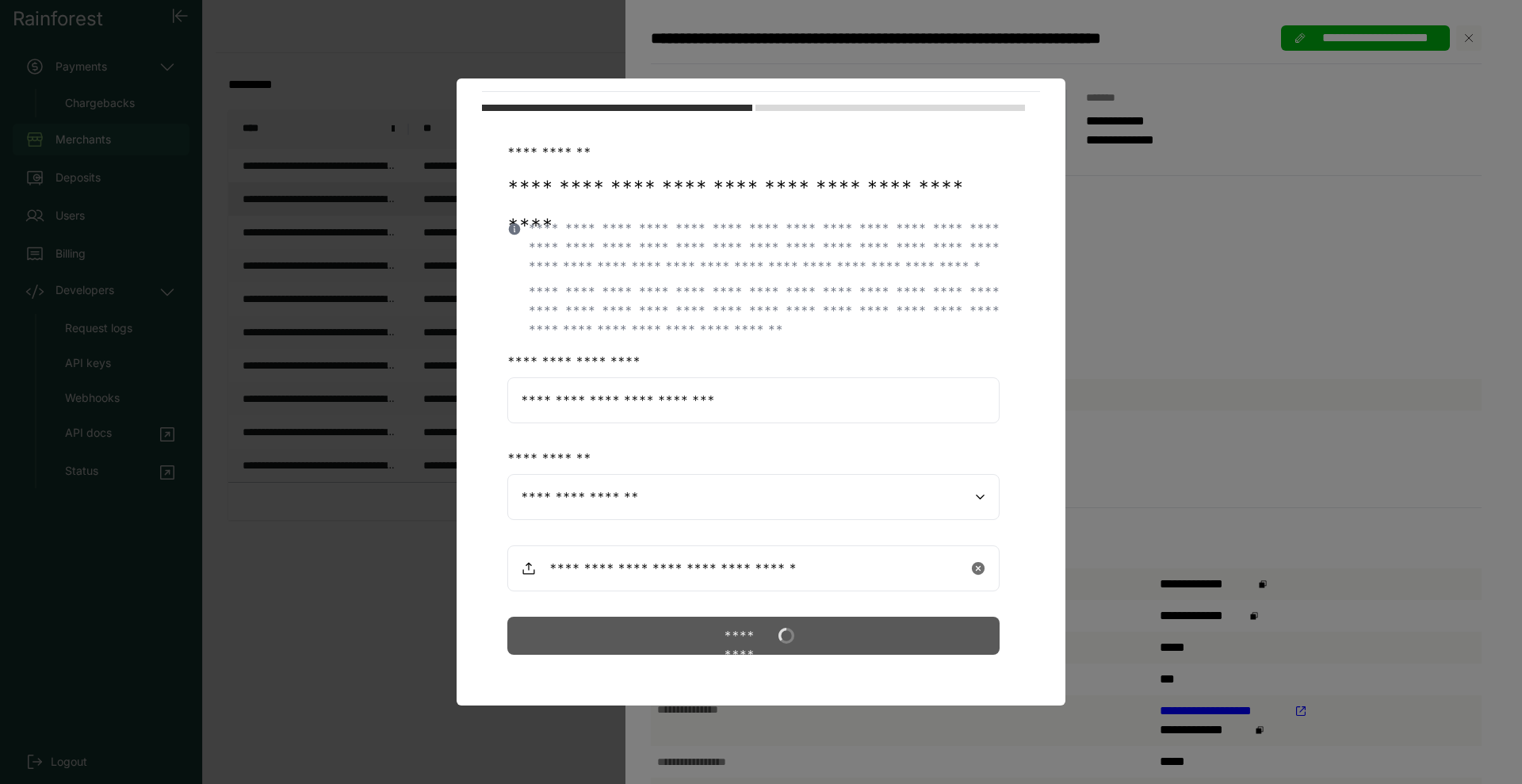 scroll, scrollTop: 0, scrollLeft: 0, axis: both 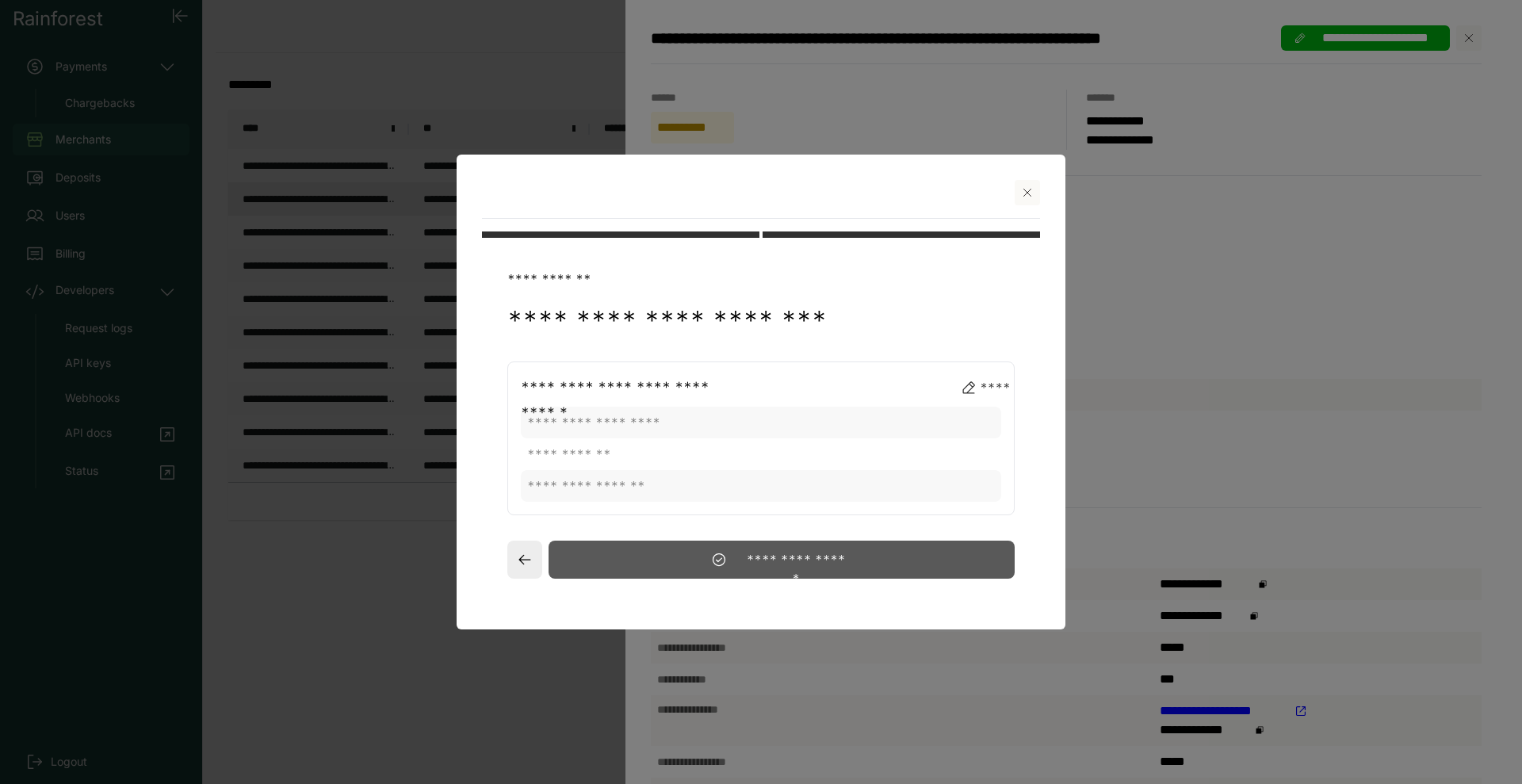 click on "**********" at bounding box center (782, 560) 